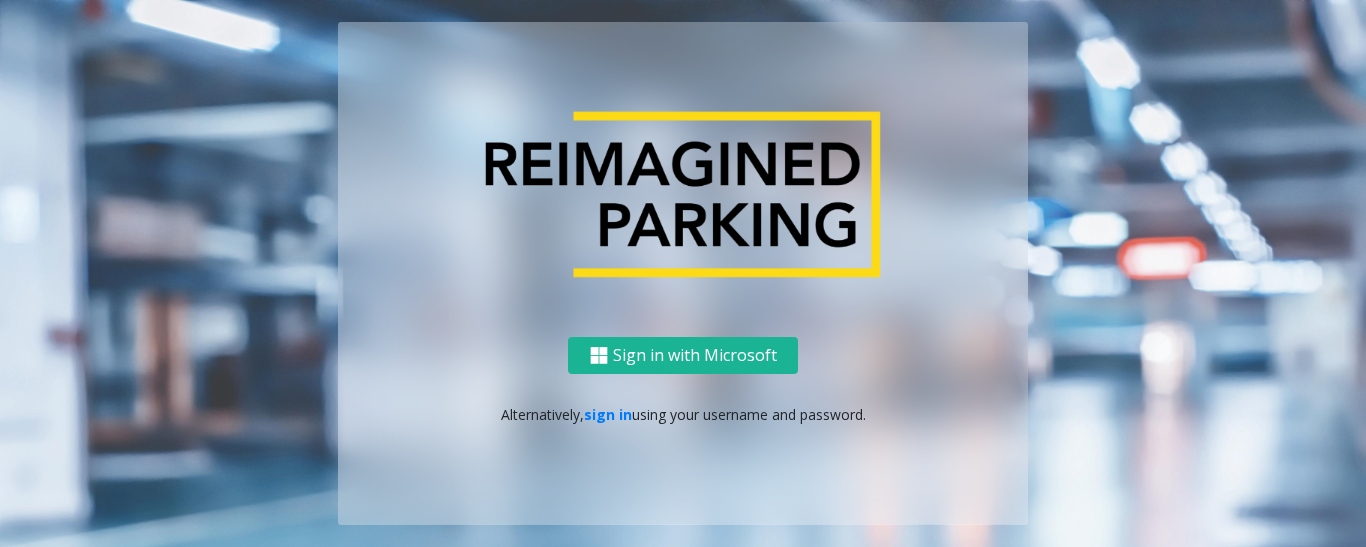 scroll, scrollTop: 0, scrollLeft: 0, axis: both 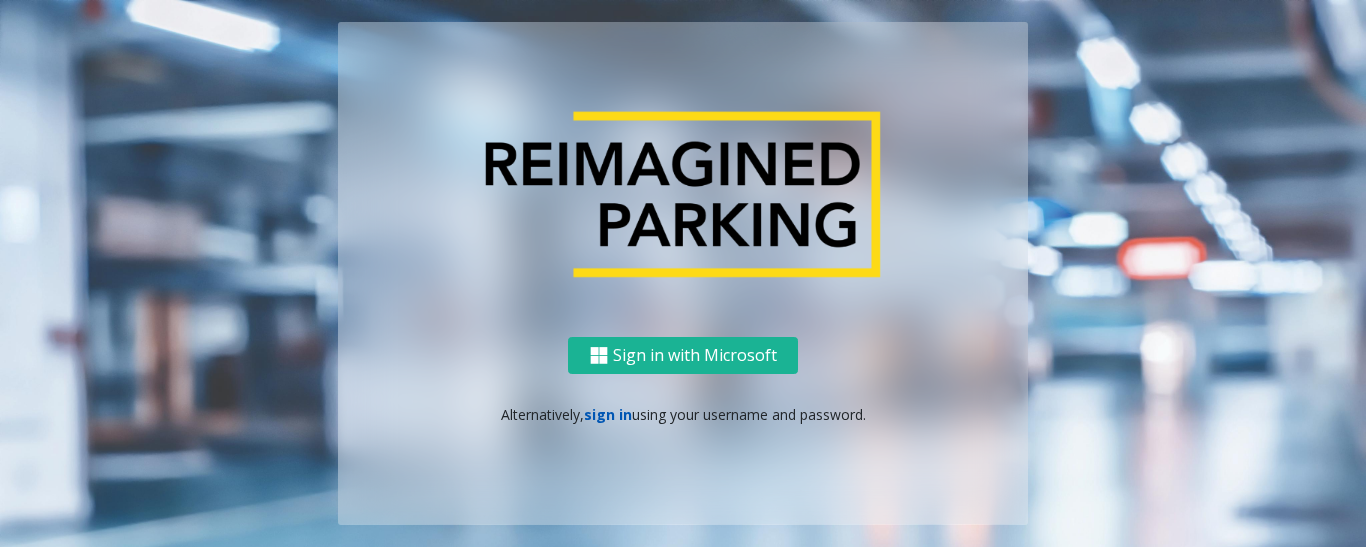 click on "sign in" 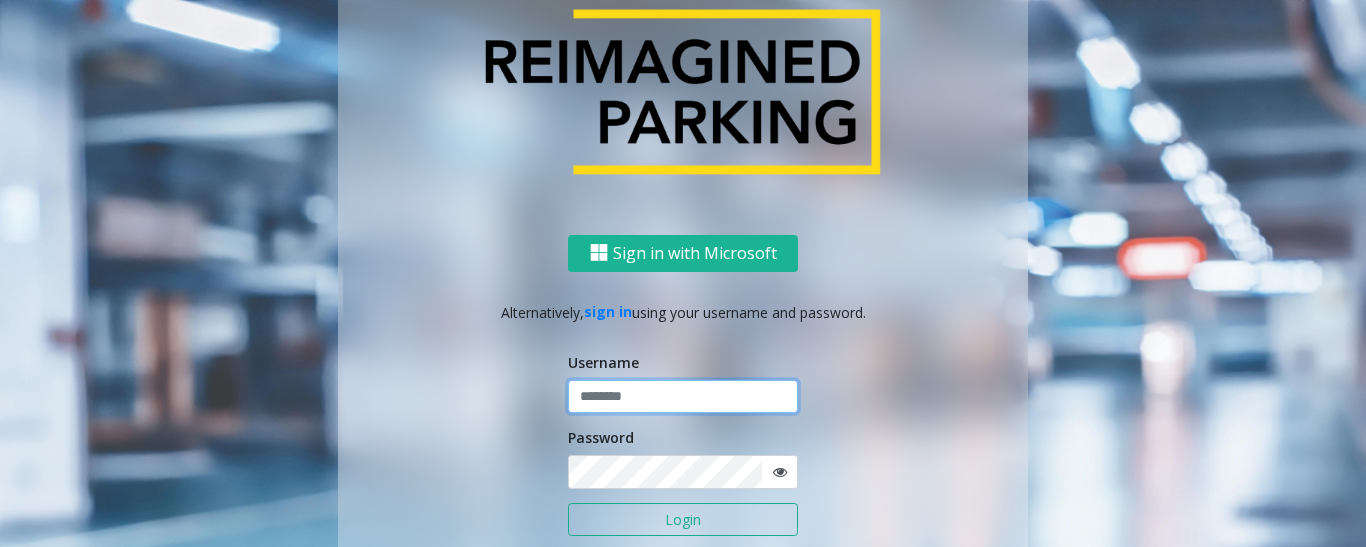 type on "*********" 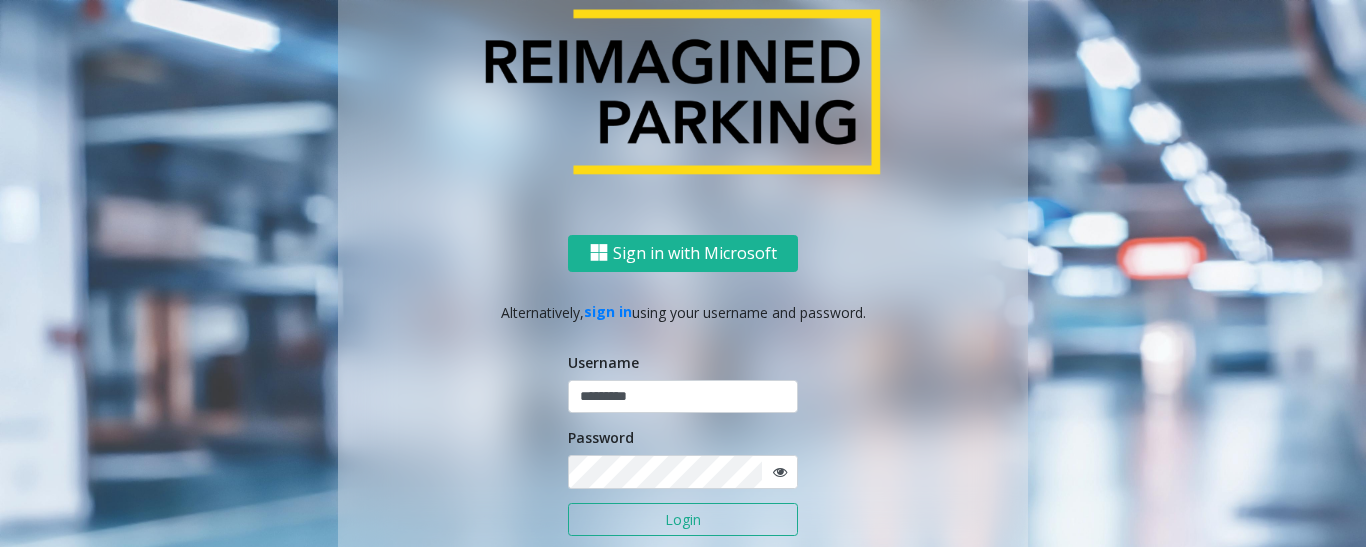 click on "Login" 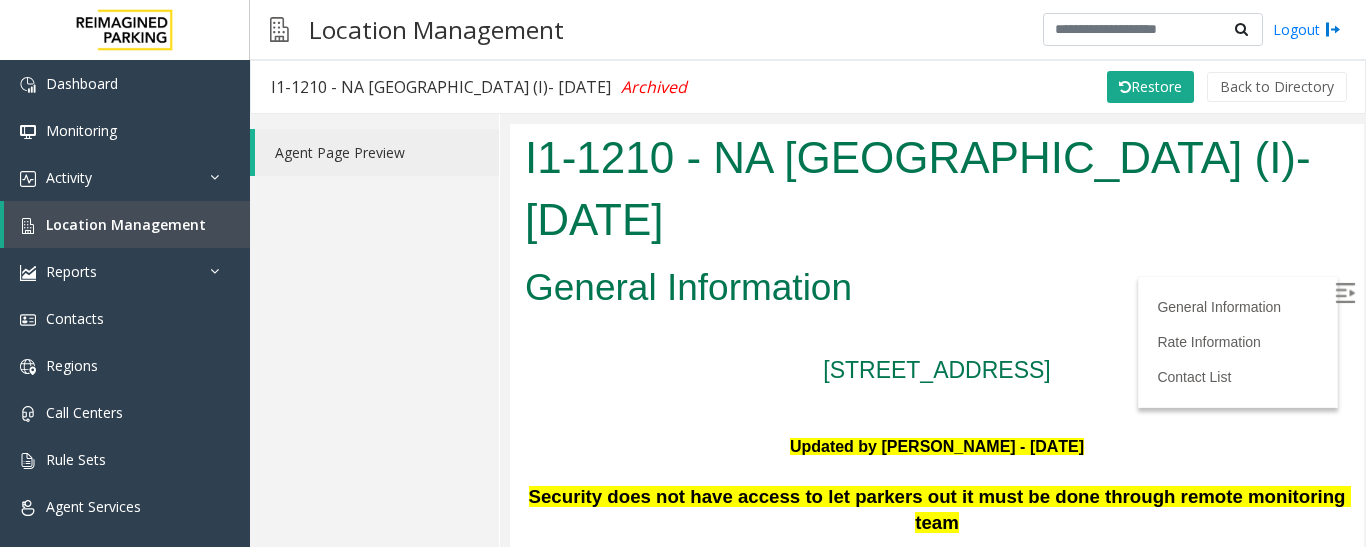scroll, scrollTop: 0, scrollLeft: 0, axis: both 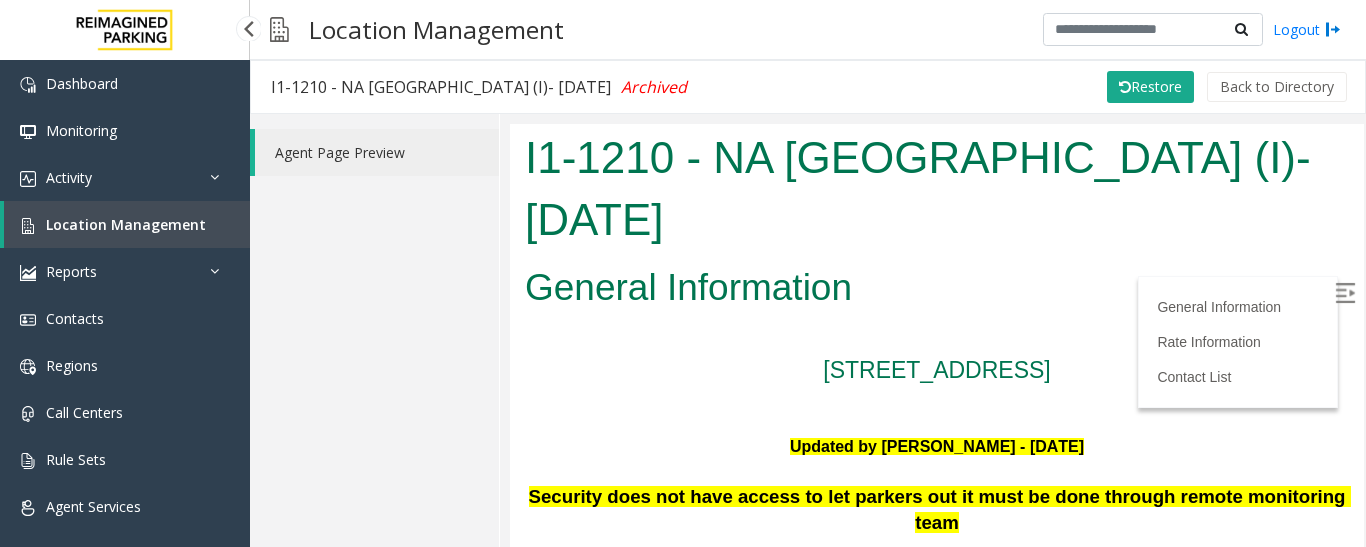 click on "Location Management" at bounding box center [127, 224] 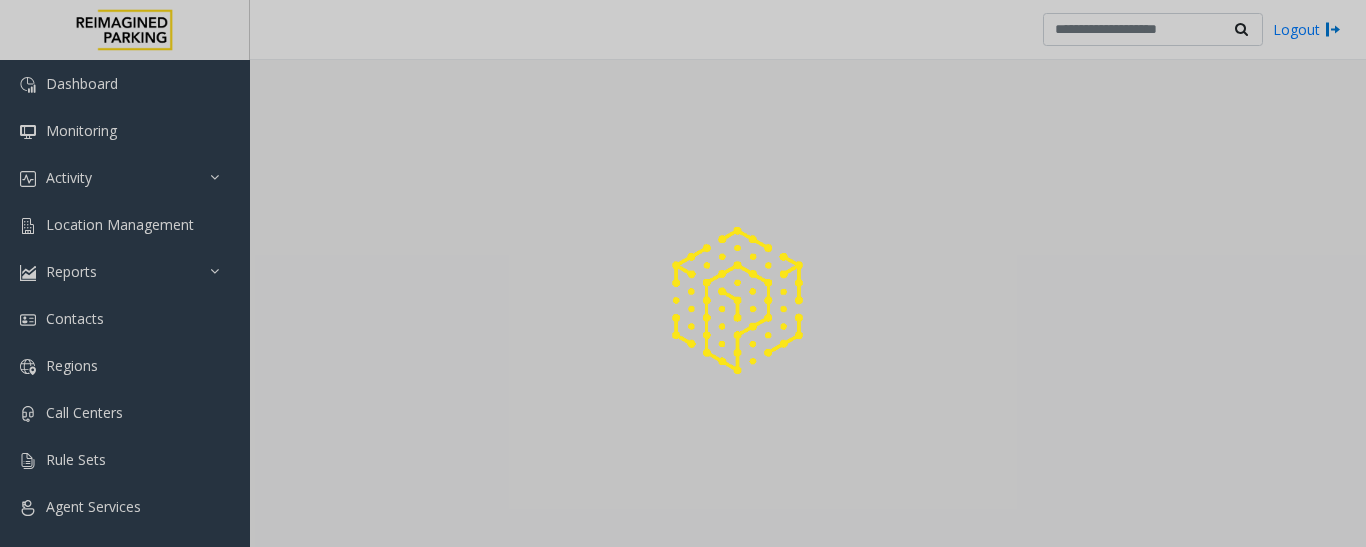 scroll, scrollTop: 0, scrollLeft: 0, axis: both 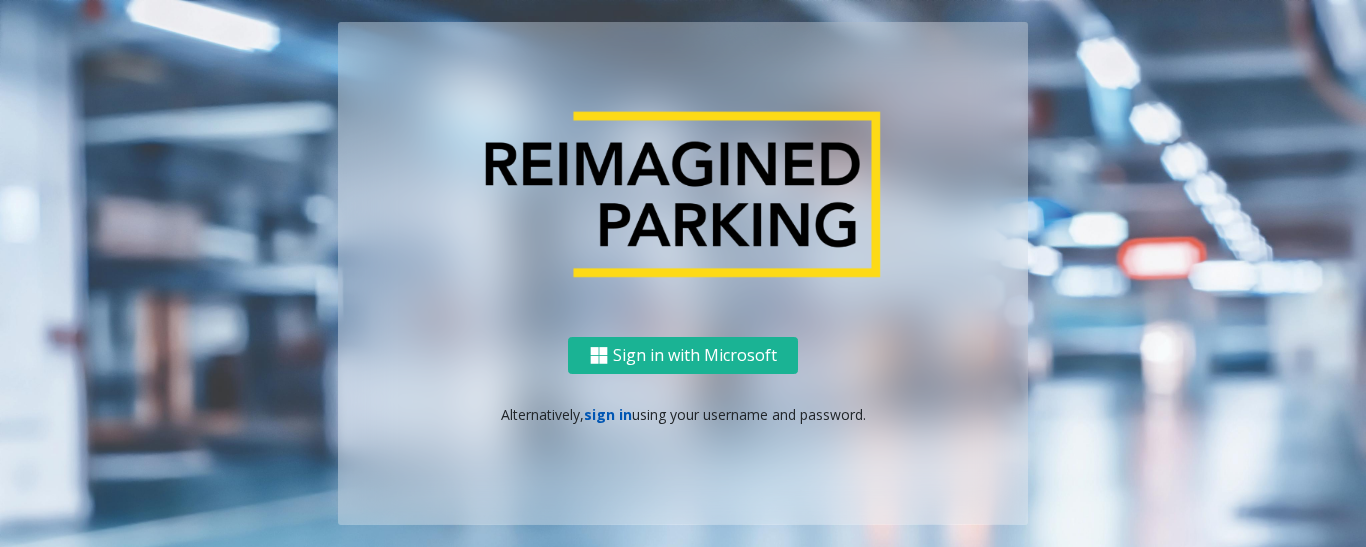 click on "sign in" 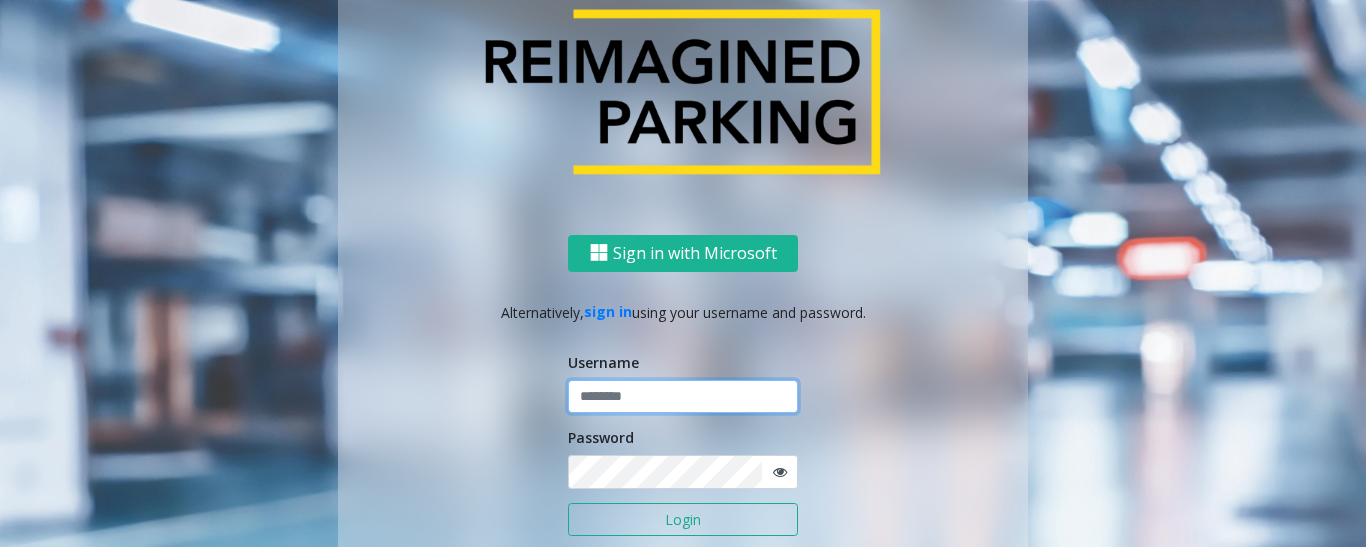 type on "*********" 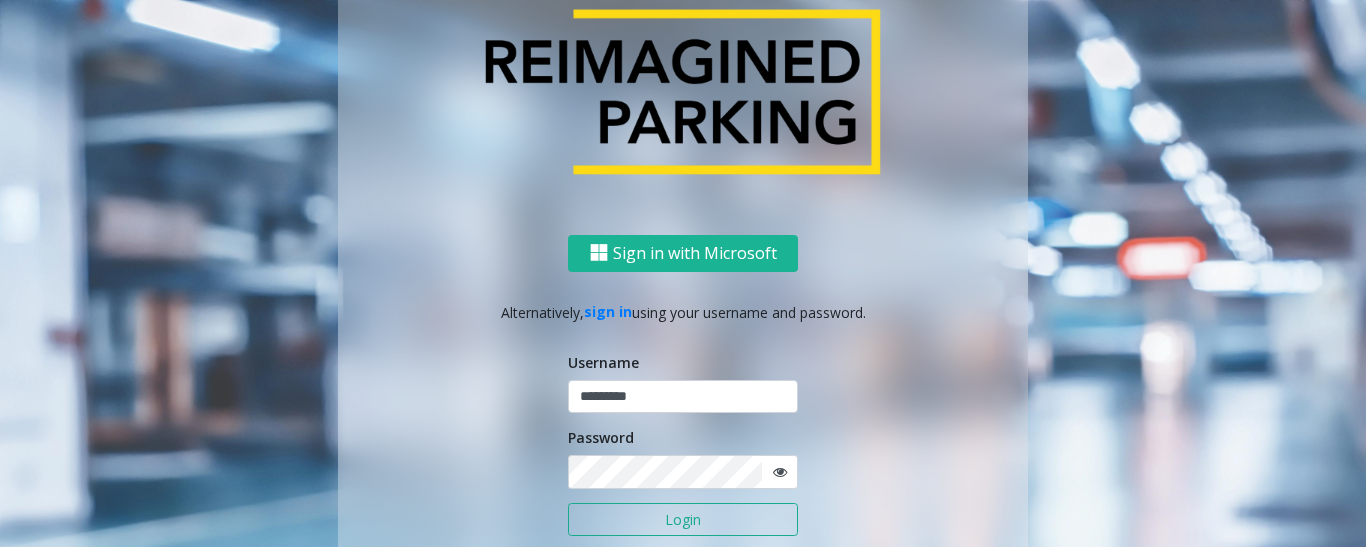 click on "Login" 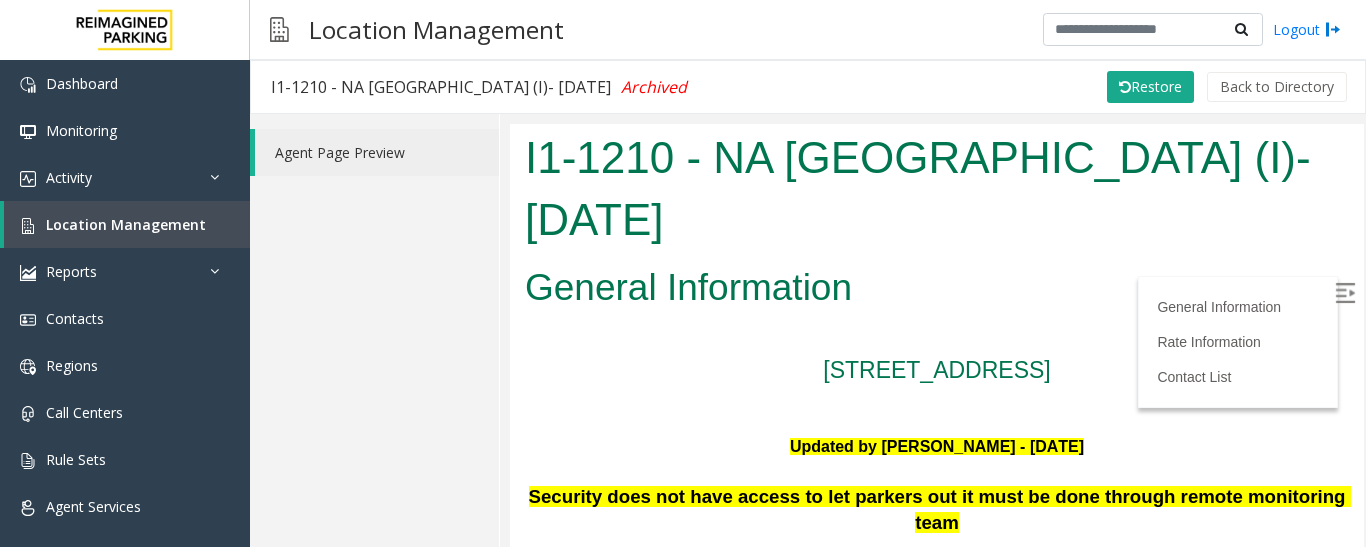 scroll, scrollTop: 0, scrollLeft: 0, axis: both 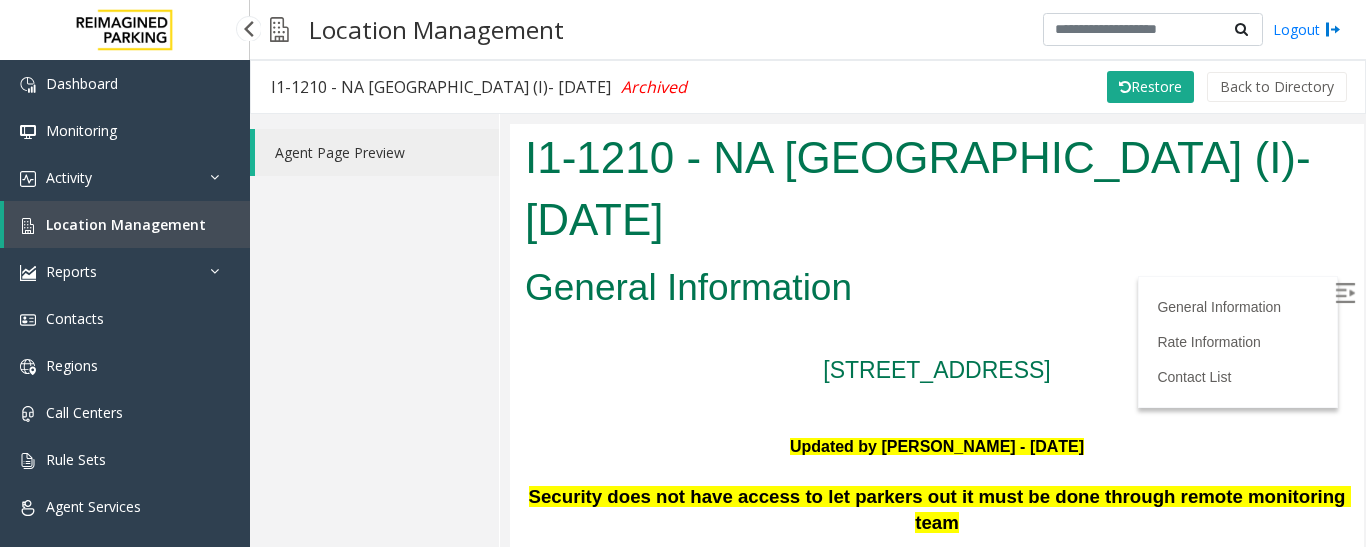 click on "Location Management" at bounding box center (126, 224) 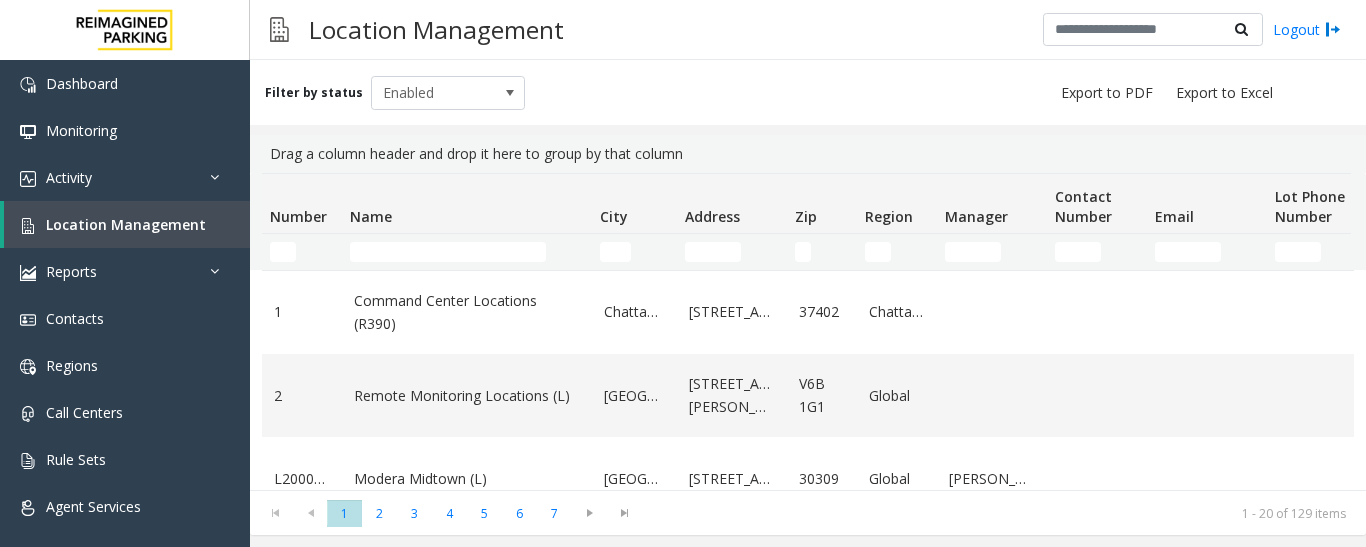 scroll, scrollTop: 0, scrollLeft: 0, axis: both 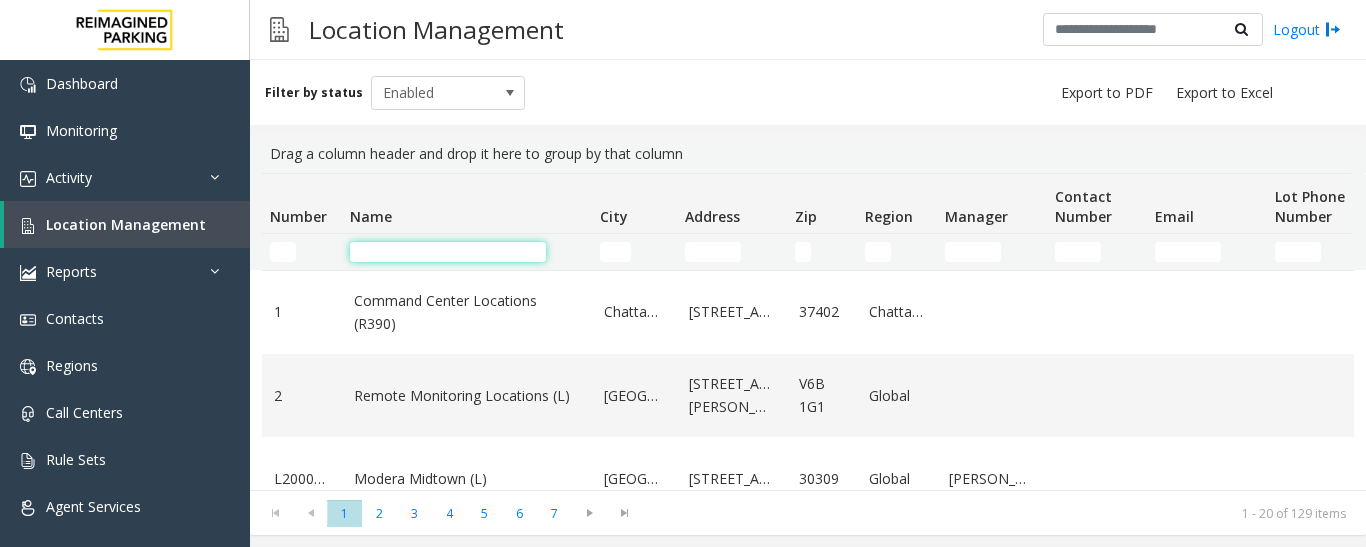click 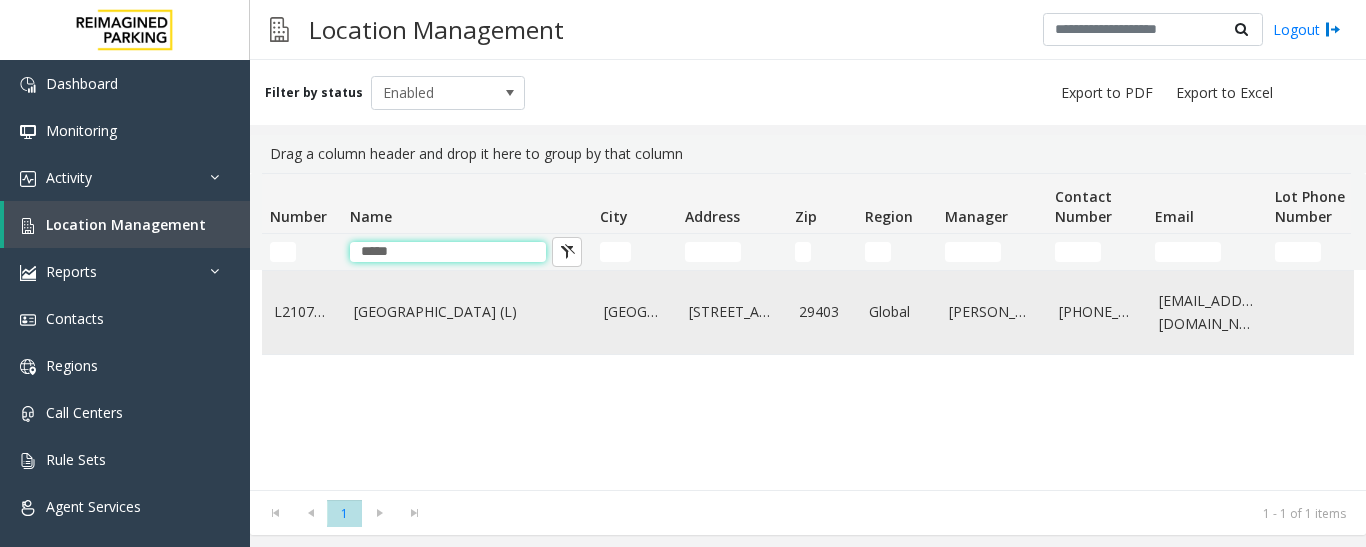 type on "*****" 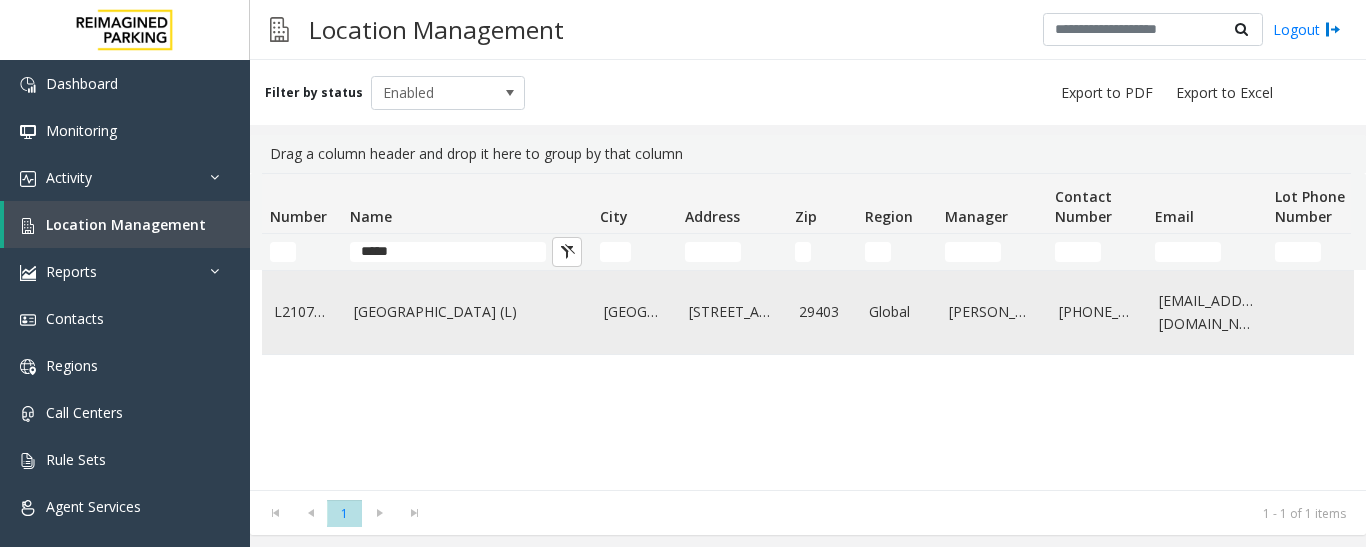 click on "Courier Square (L)" 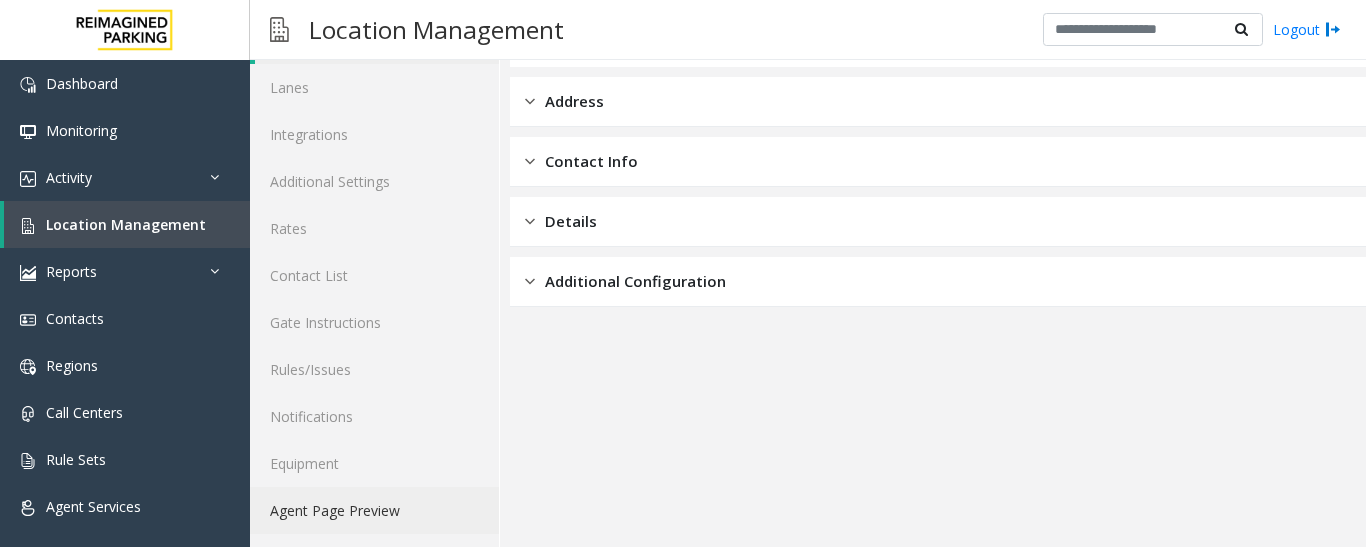 scroll, scrollTop: 112, scrollLeft: 0, axis: vertical 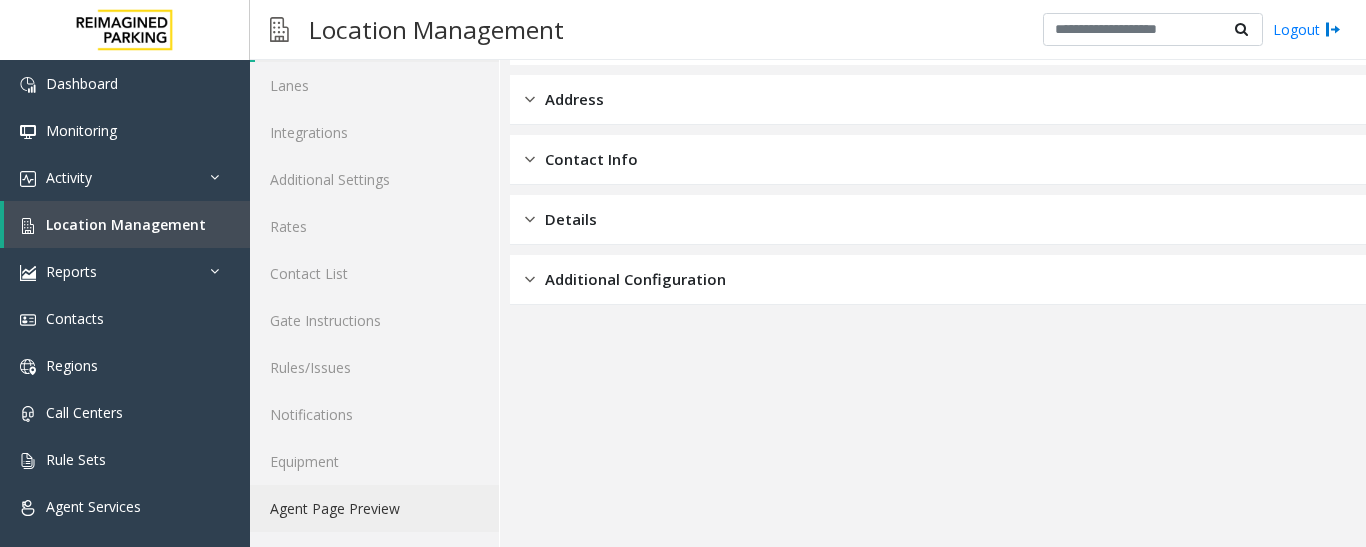 click on "Agent Page Preview" 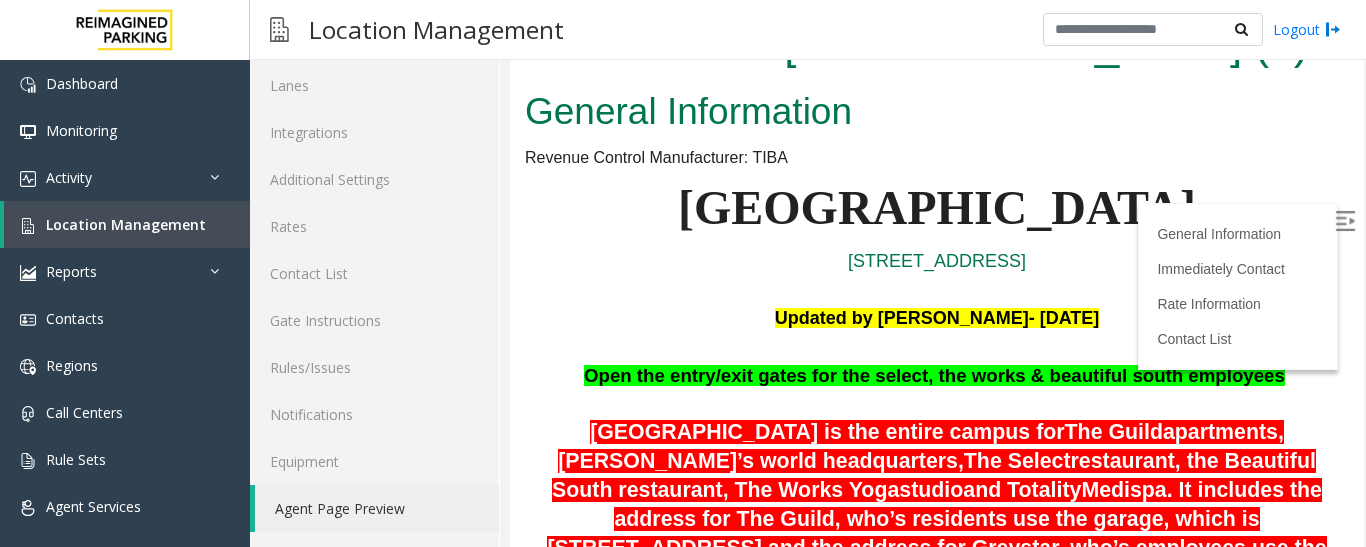 scroll, scrollTop: 0, scrollLeft: 0, axis: both 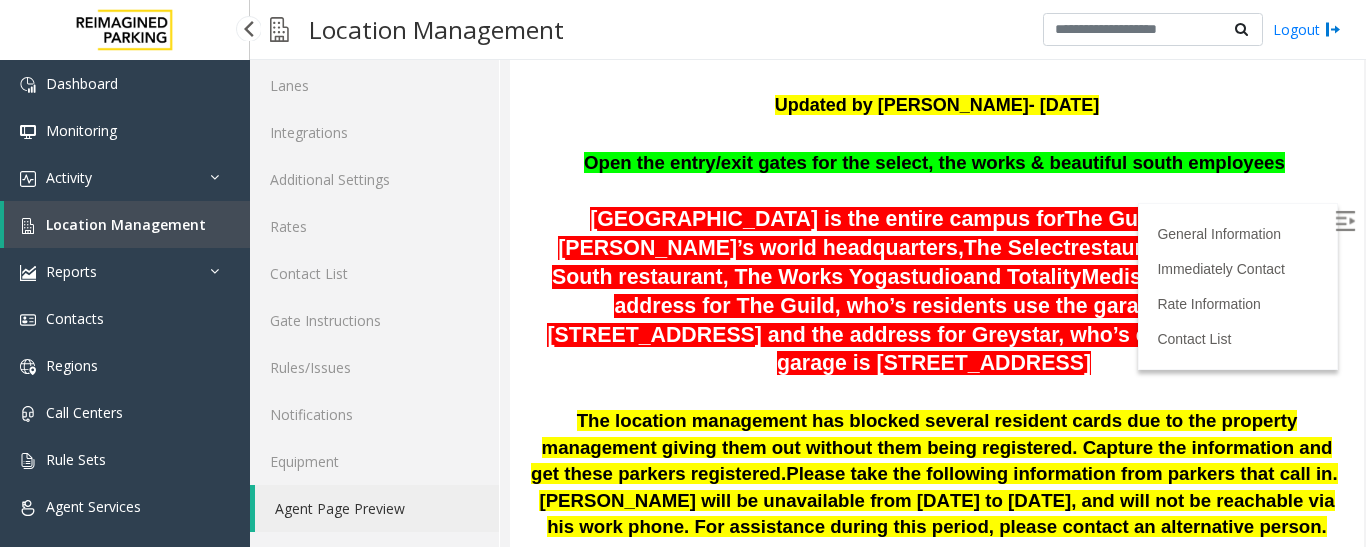 click on "Location Management" at bounding box center (126, 224) 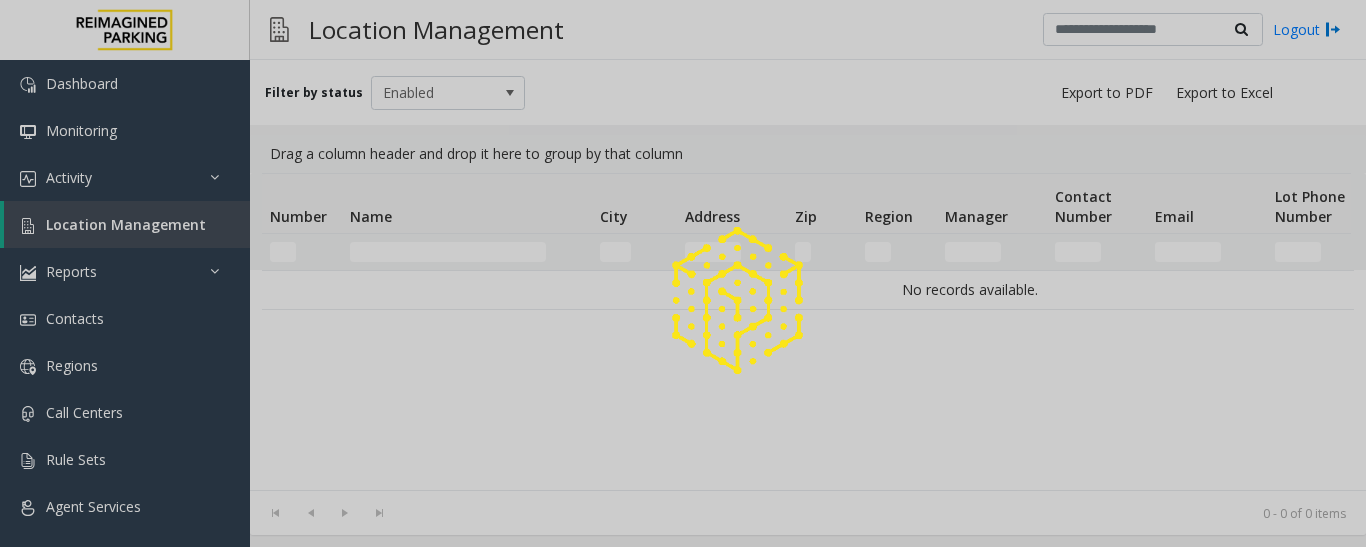 scroll, scrollTop: 0, scrollLeft: 0, axis: both 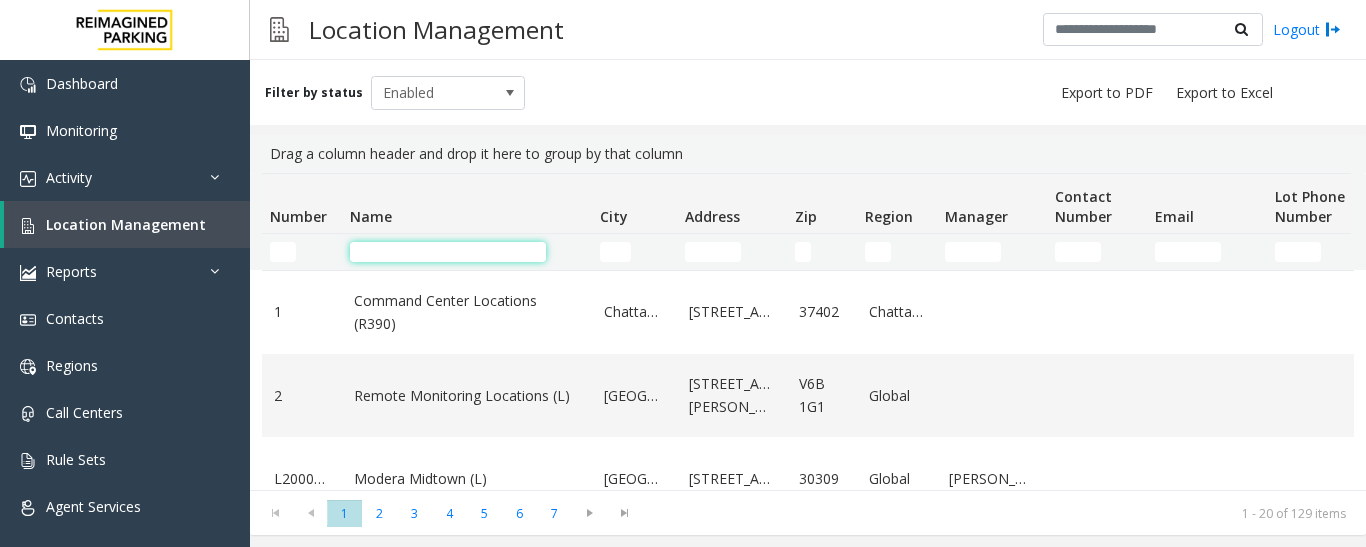 click 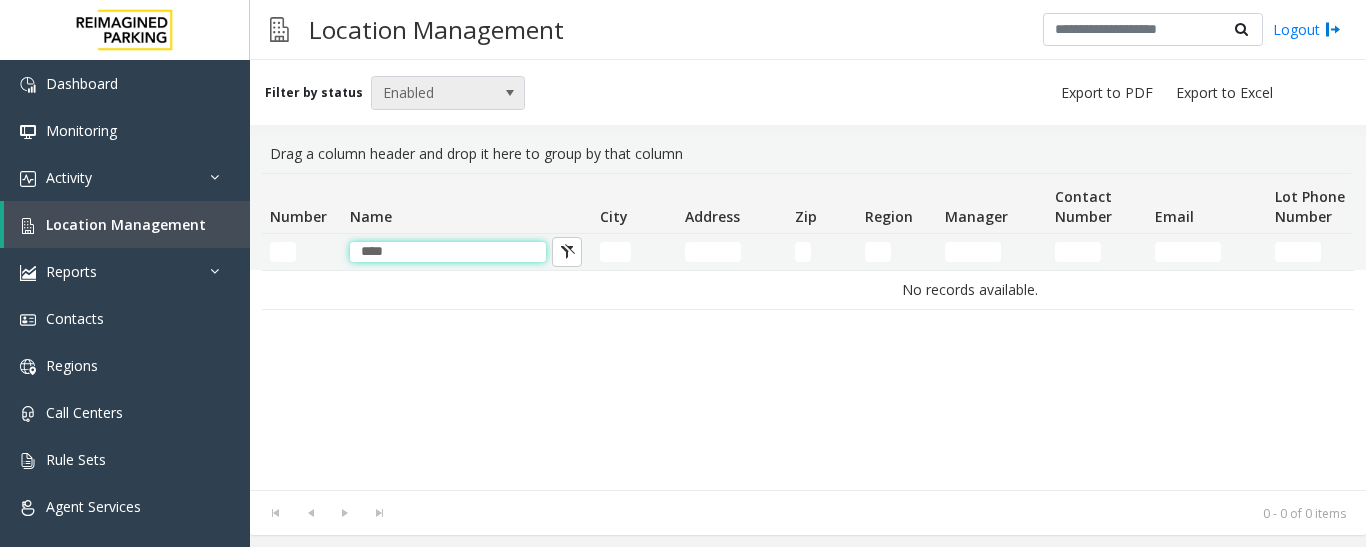 type on "****" 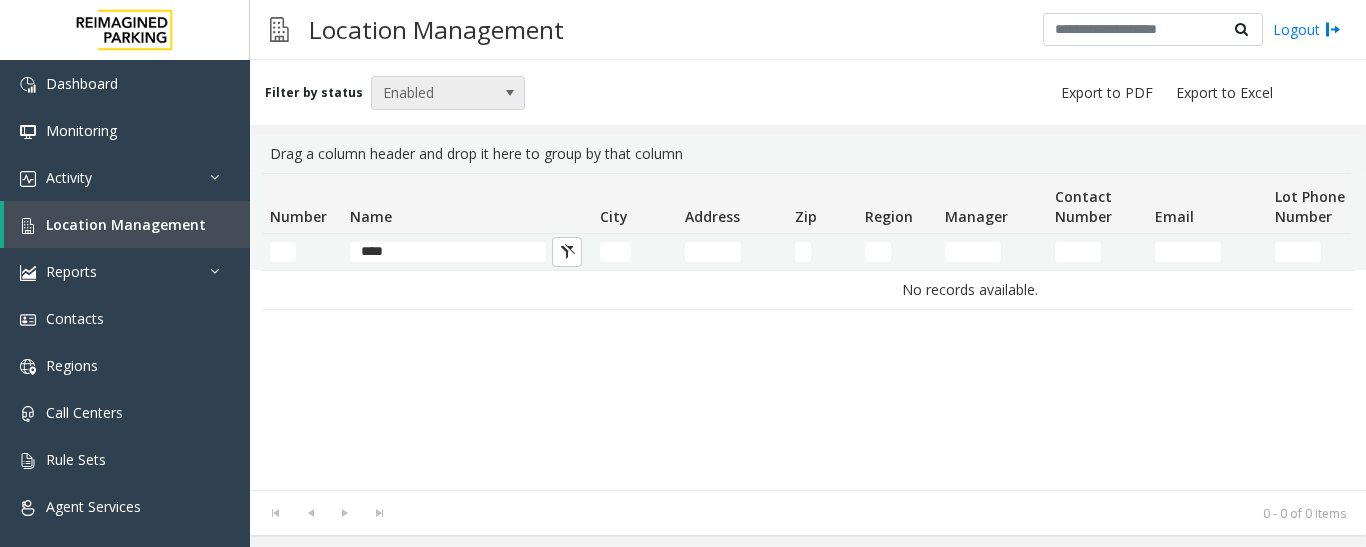 click on "Enabled" at bounding box center (433, 93) 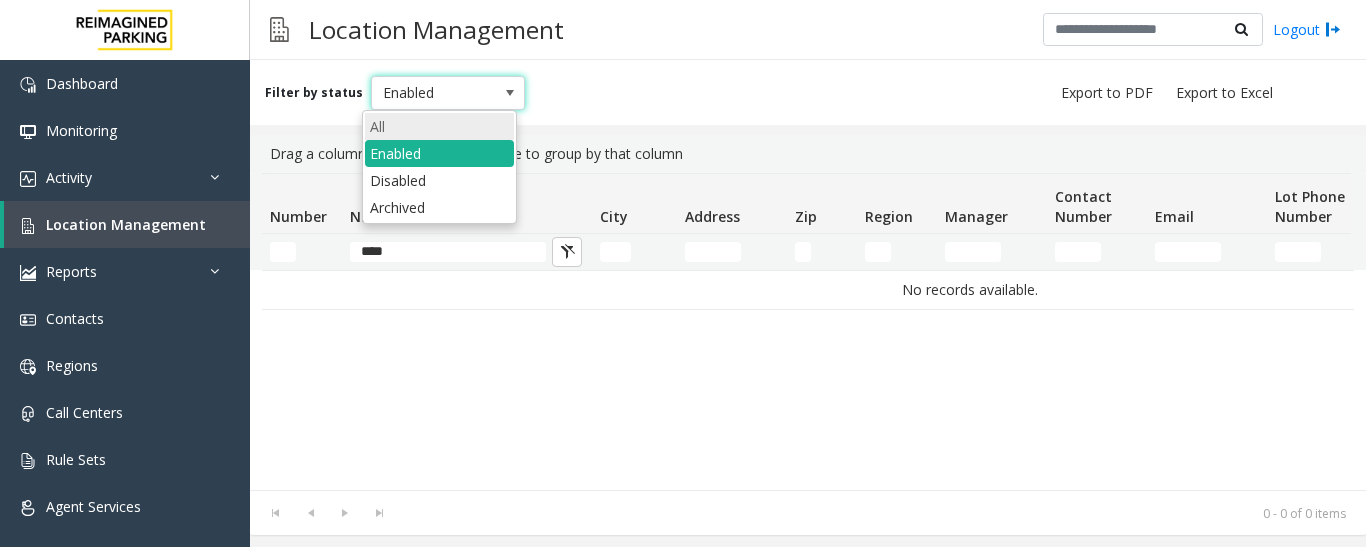 click on "All" at bounding box center (439, 126) 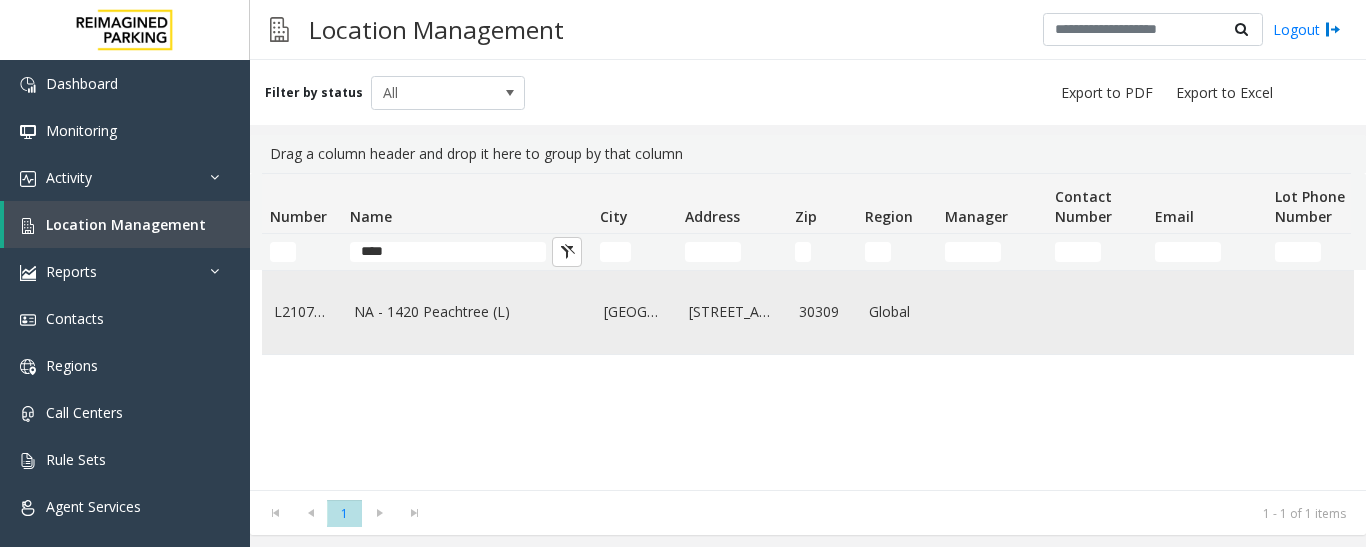 click on "NA - 1420 Peachtree (L)" 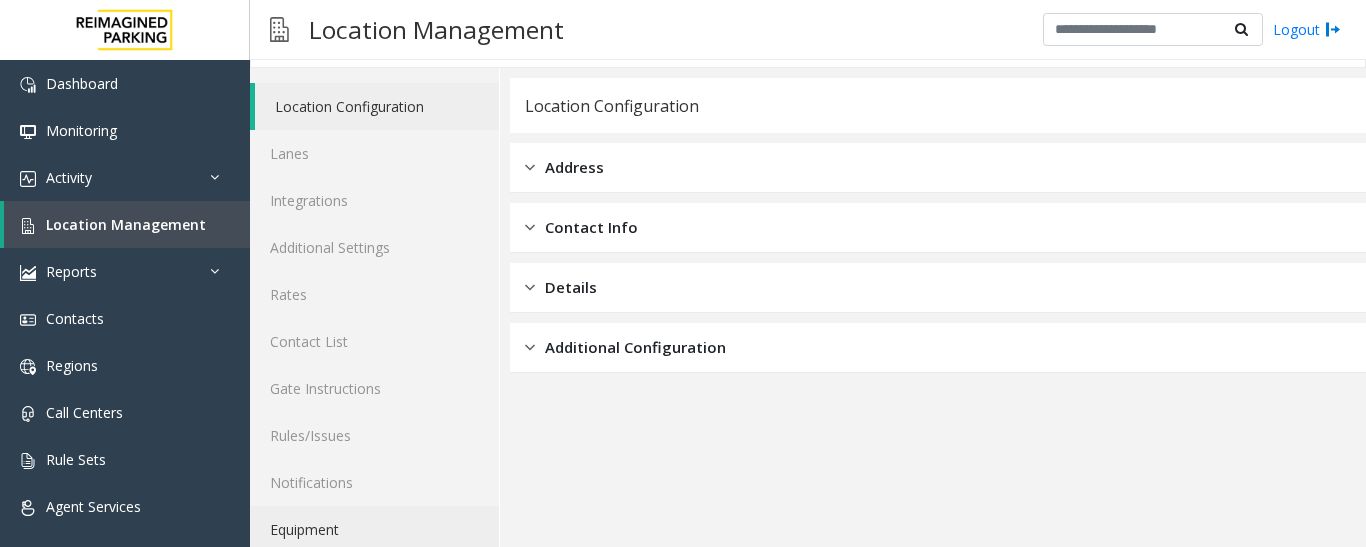 scroll, scrollTop: 112, scrollLeft: 0, axis: vertical 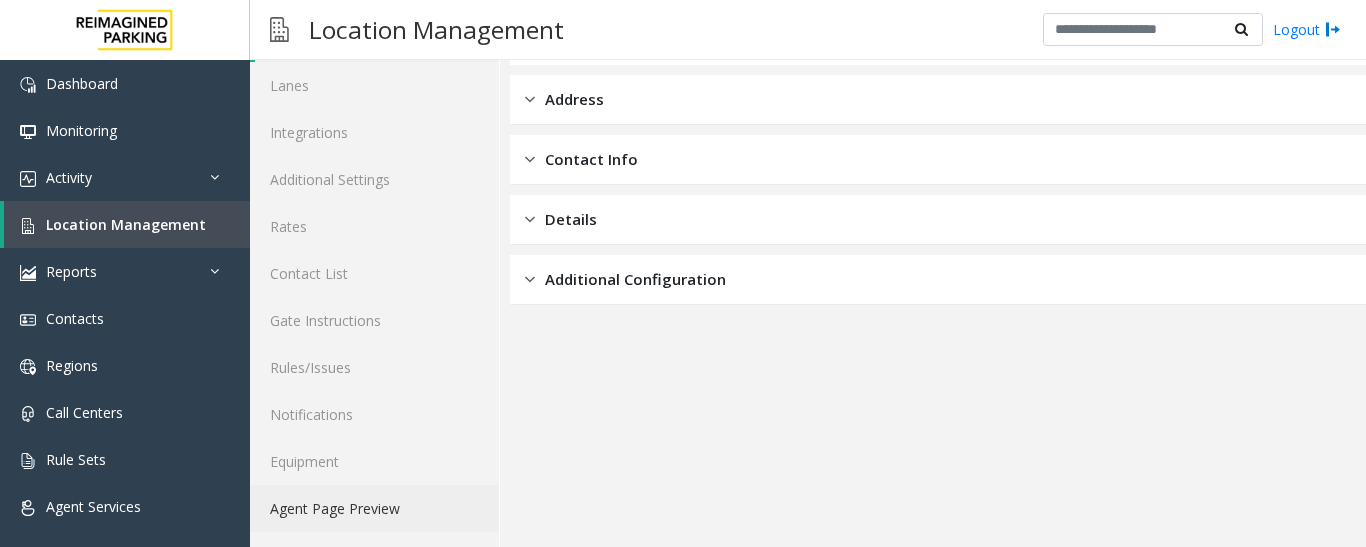 drag, startPoint x: 366, startPoint y: 513, endPoint x: 422, endPoint y: 516, distance: 56.0803 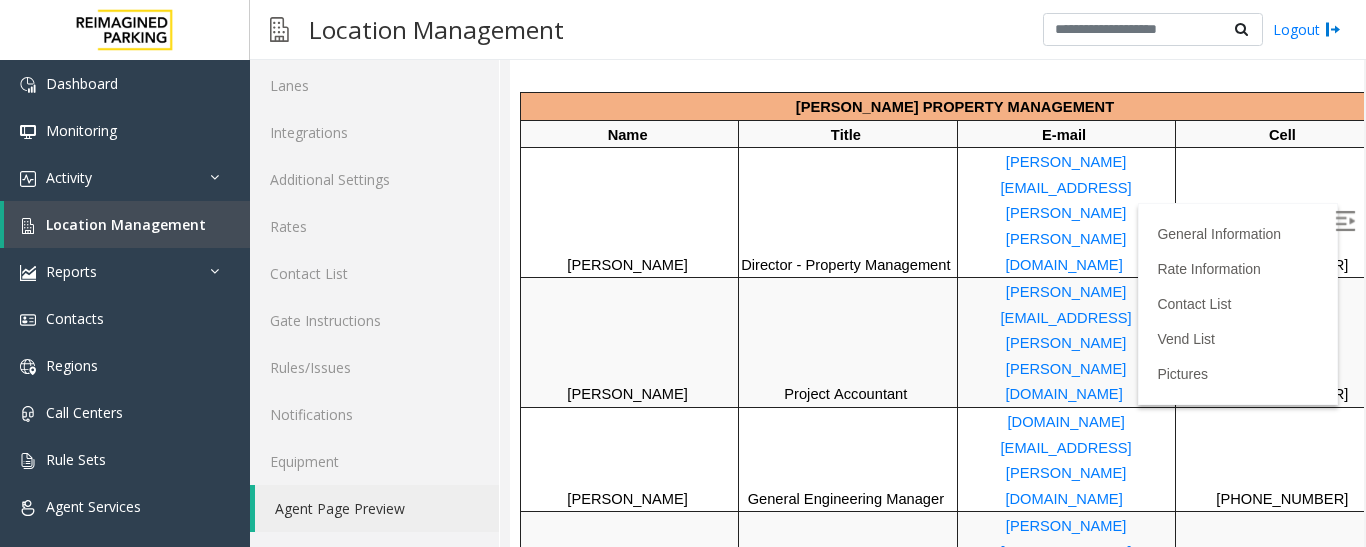 scroll, scrollTop: 1213, scrollLeft: 0, axis: vertical 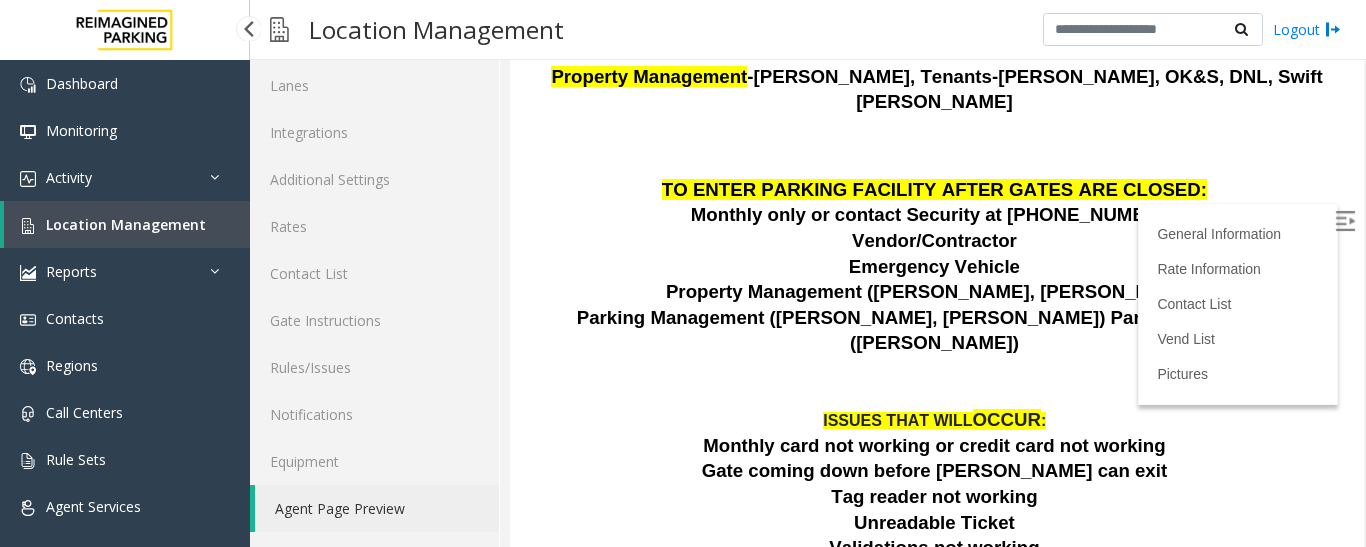 click on "Location Management" at bounding box center (126, 224) 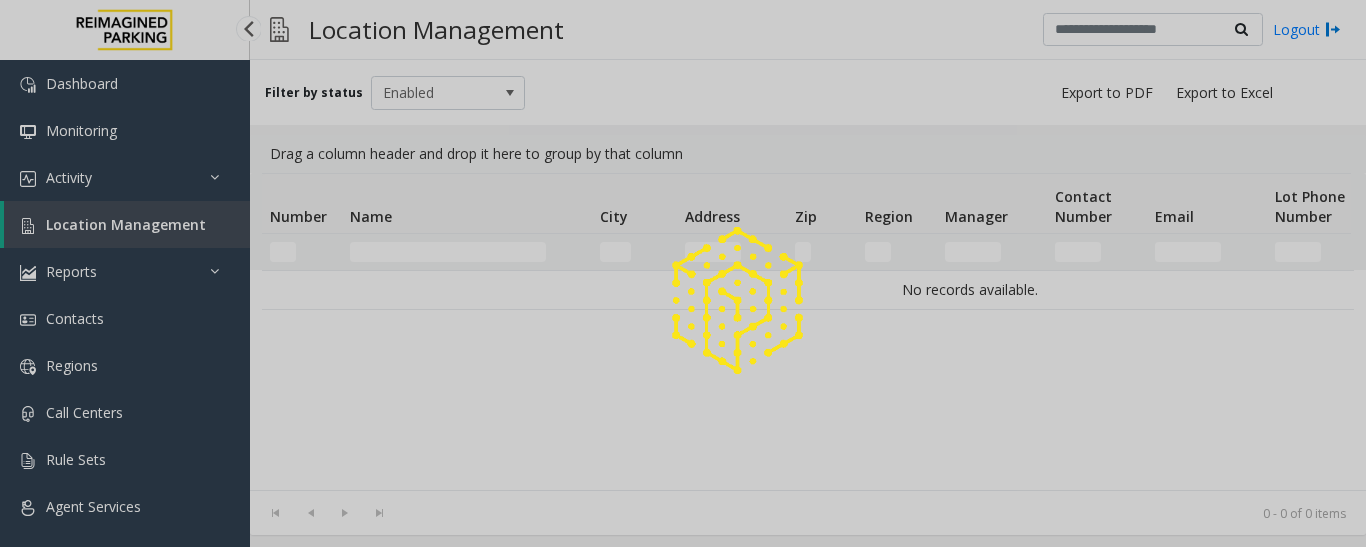 scroll, scrollTop: 0, scrollLeft: 0, axis: both 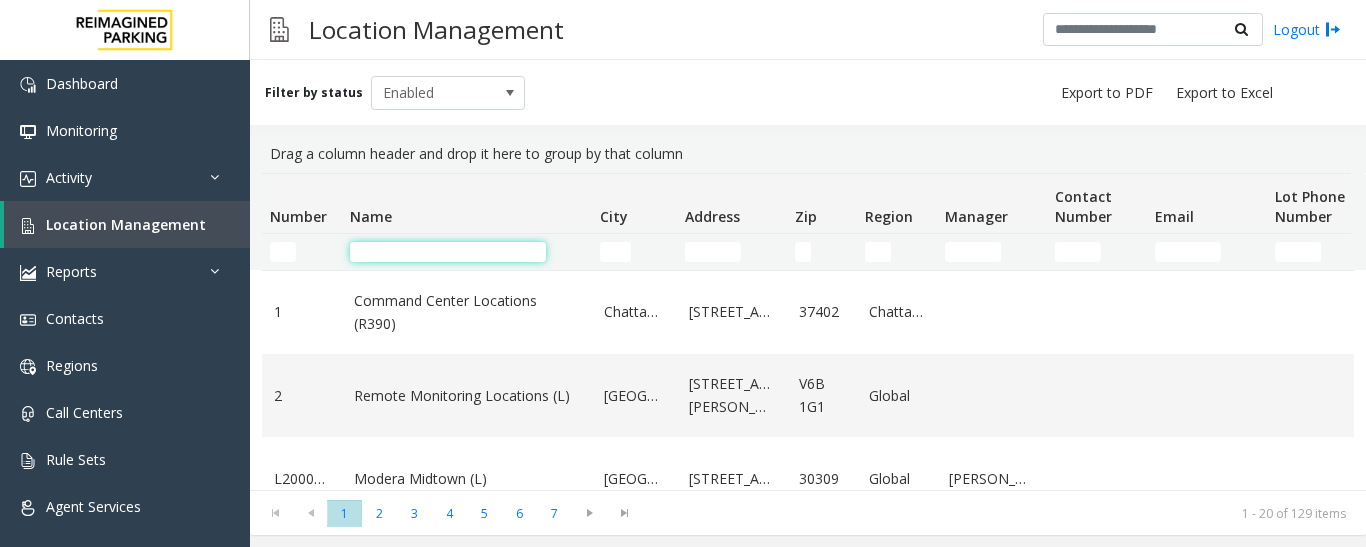 click 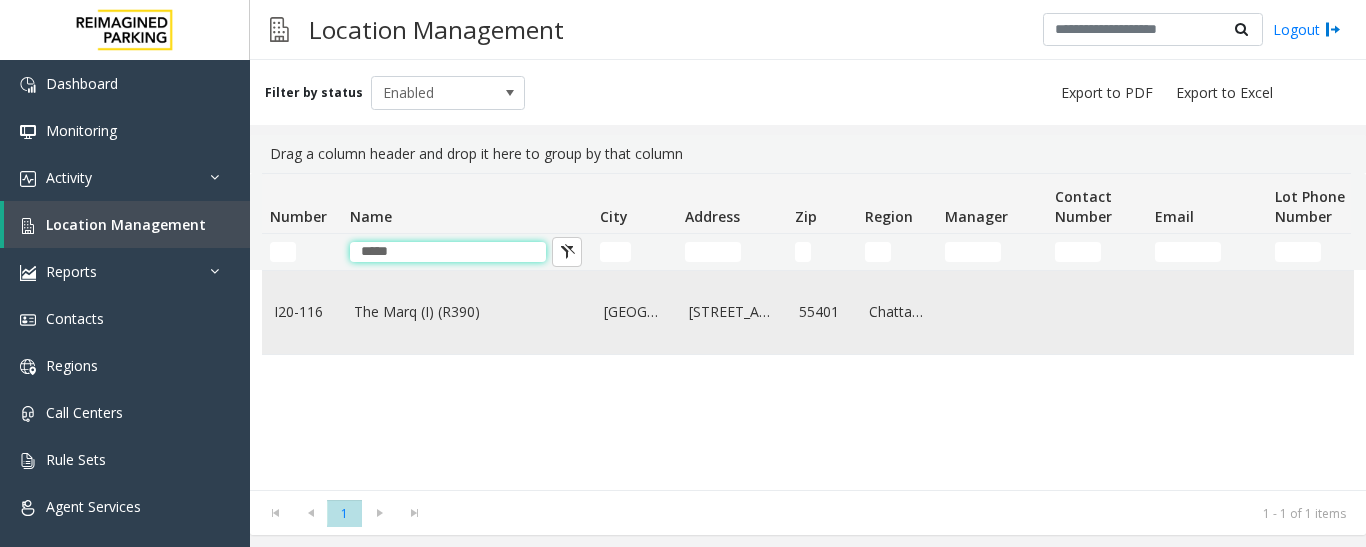 type on "*****" 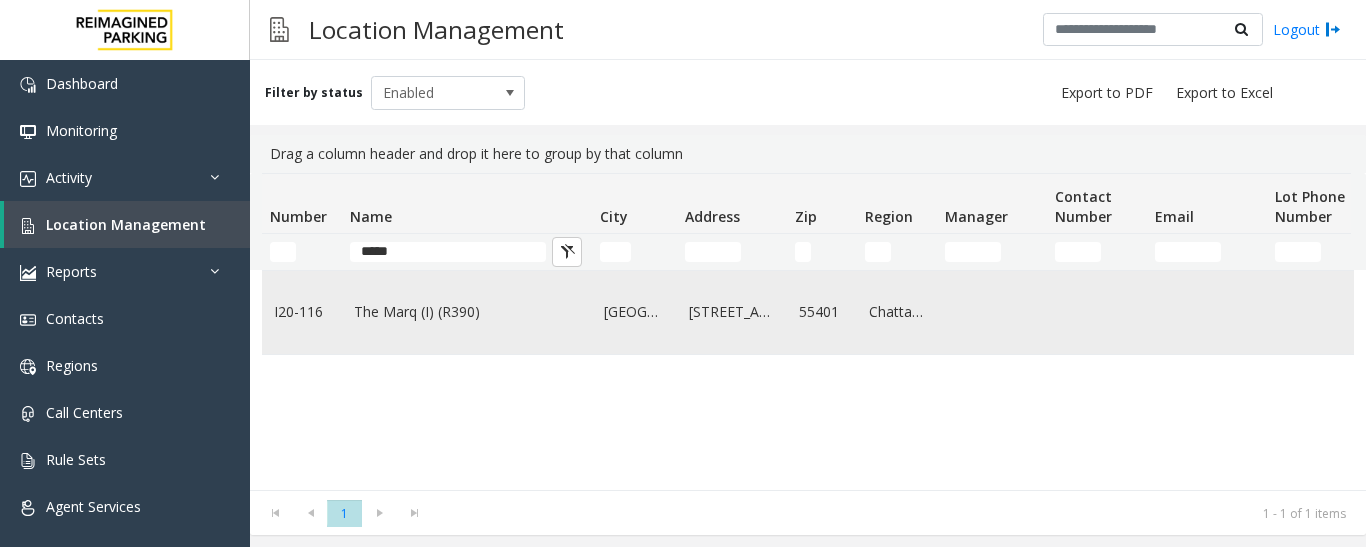 click on "The Marq (I) (R390)" 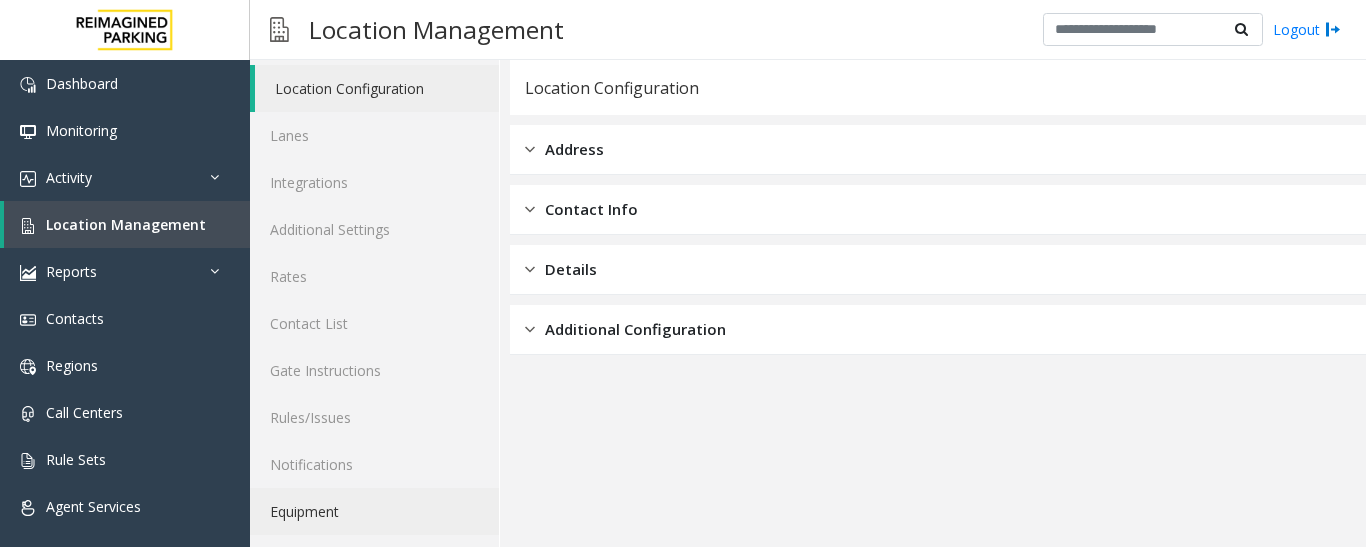 scroll, scrollTop: 112, scrollLeft: 0, axis: vertical 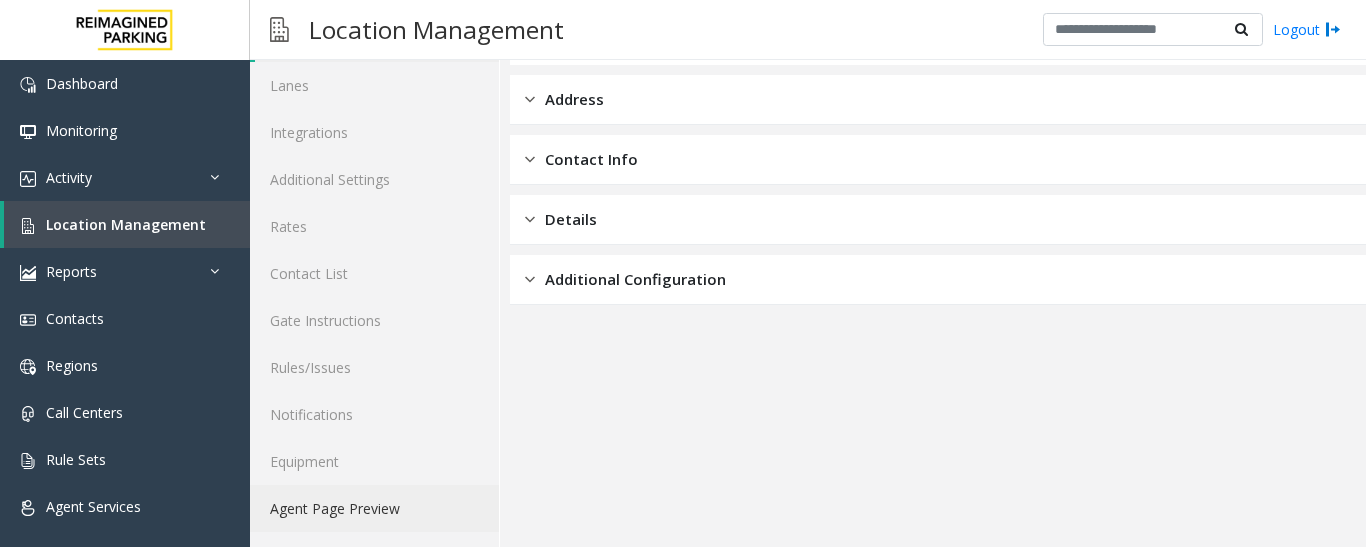 click on "Agent Page Preview" 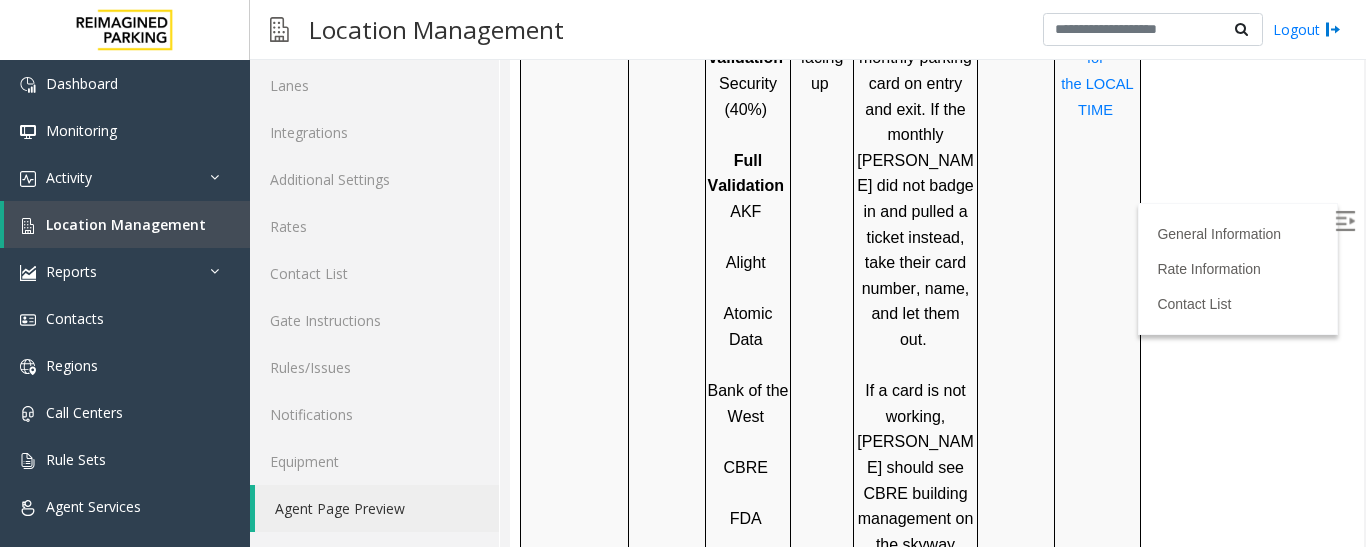scroll, scrollTop: 1655, scrollLeft: 0, axis: vertical 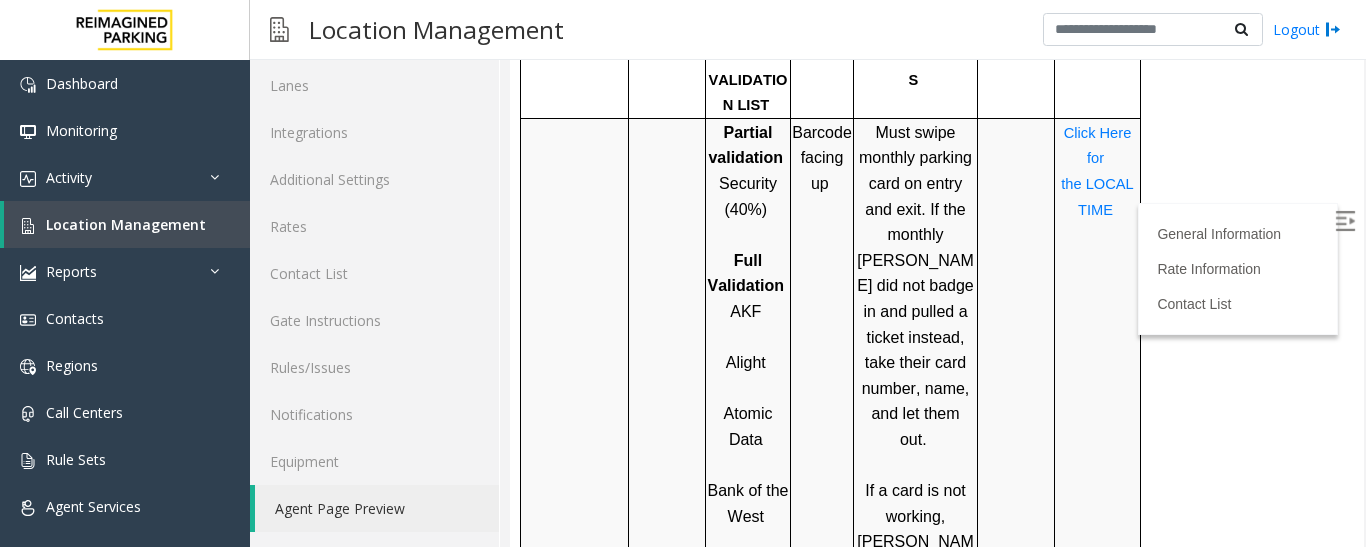 click at bounding box center [1345, 221] 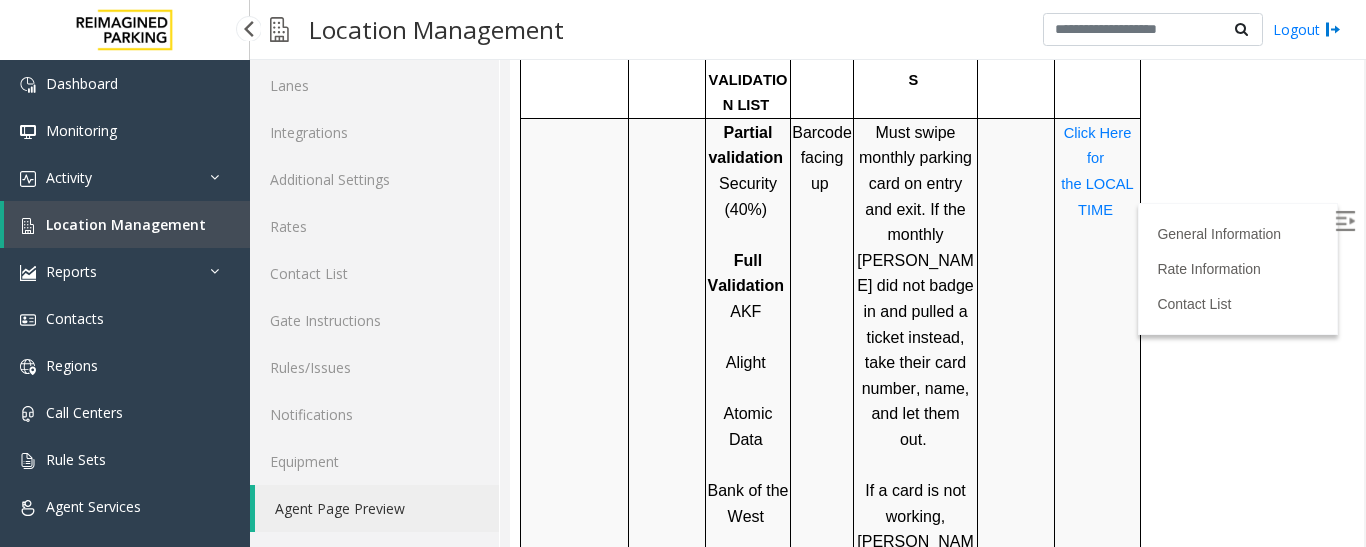 click on "Location Management" at bounding box center (127, 224) 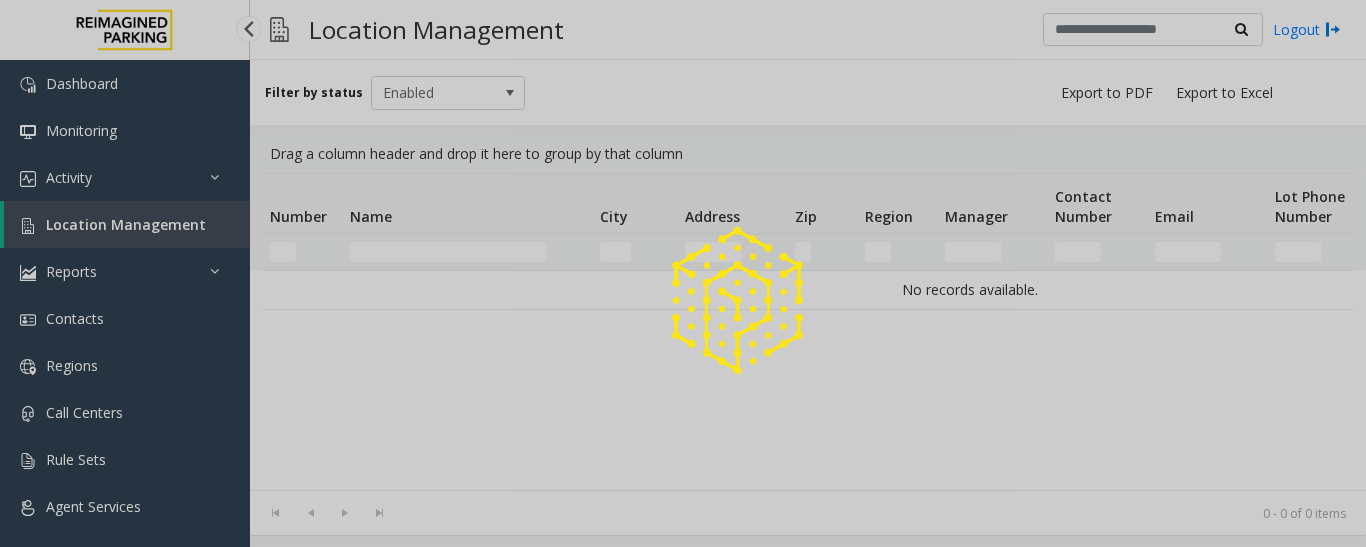 scroll, scrollTop: 0, scrollLeft: 0, axis: both 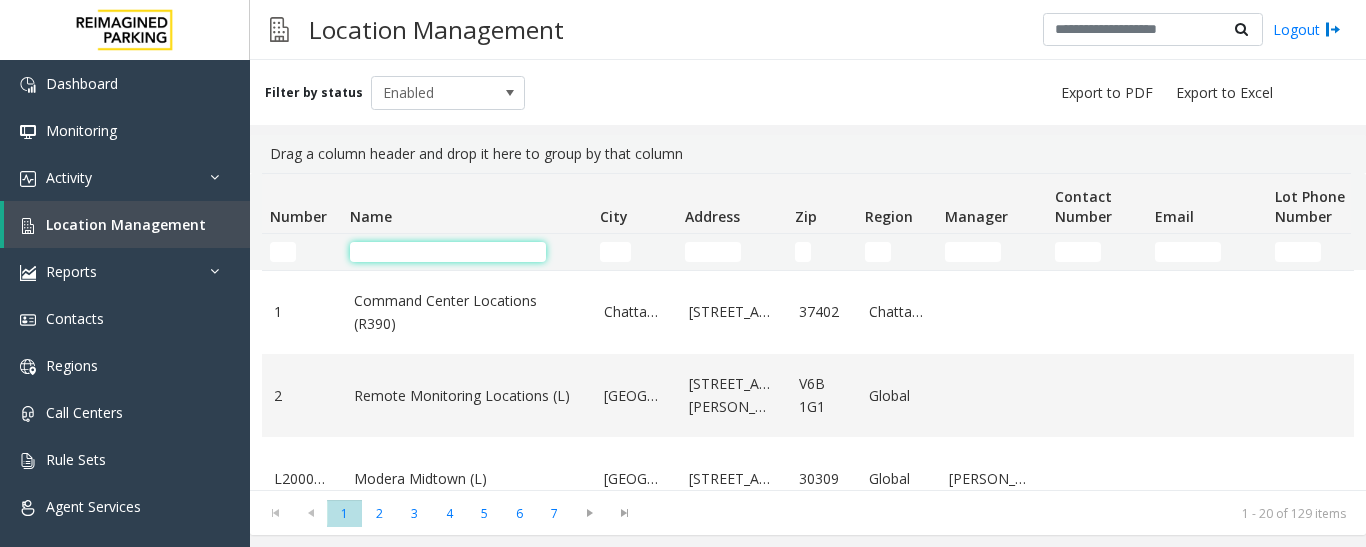 click 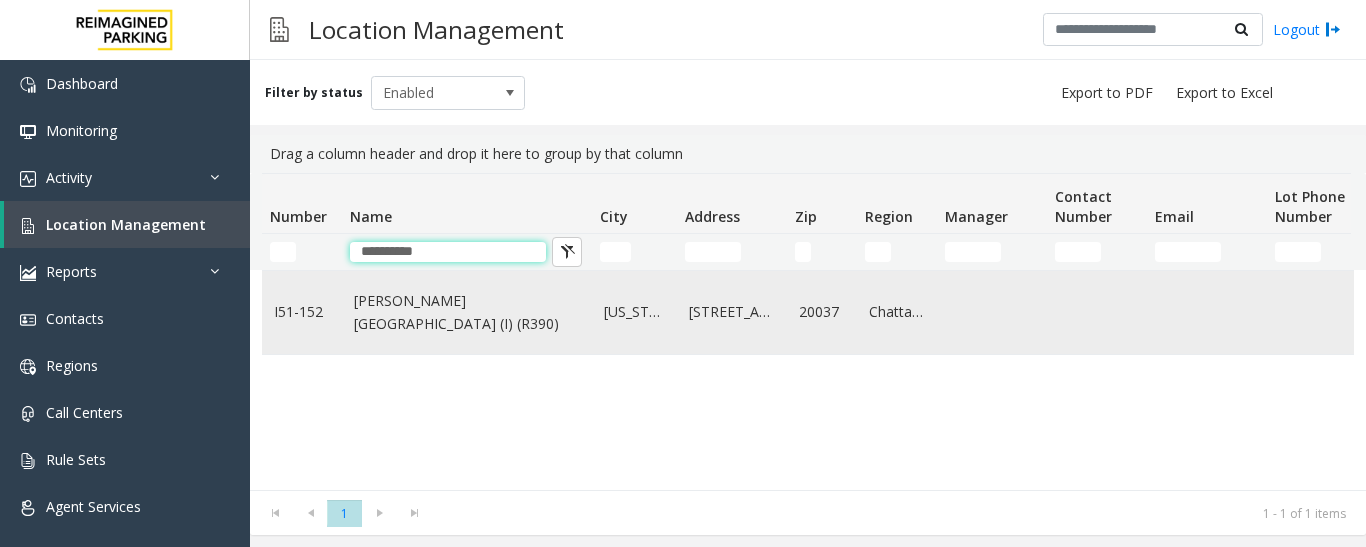 type on "*********" 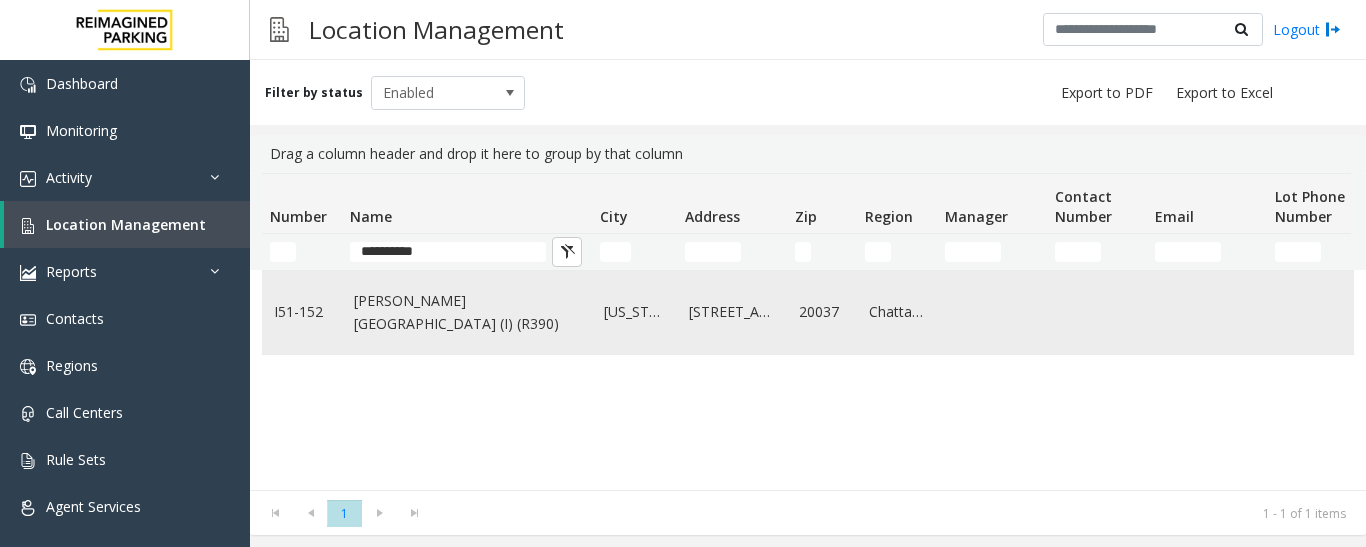 click on "Westbrook Place (I) (R390)" 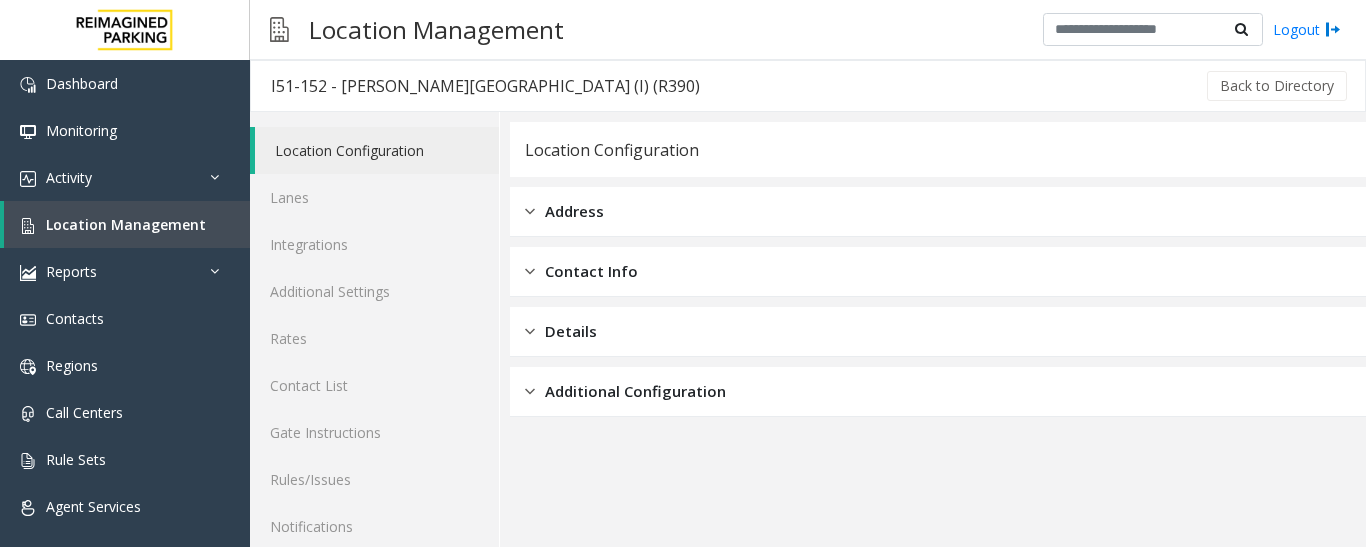 scroll, scrollTop: 112, scrollLeft: 0, axis: vertical 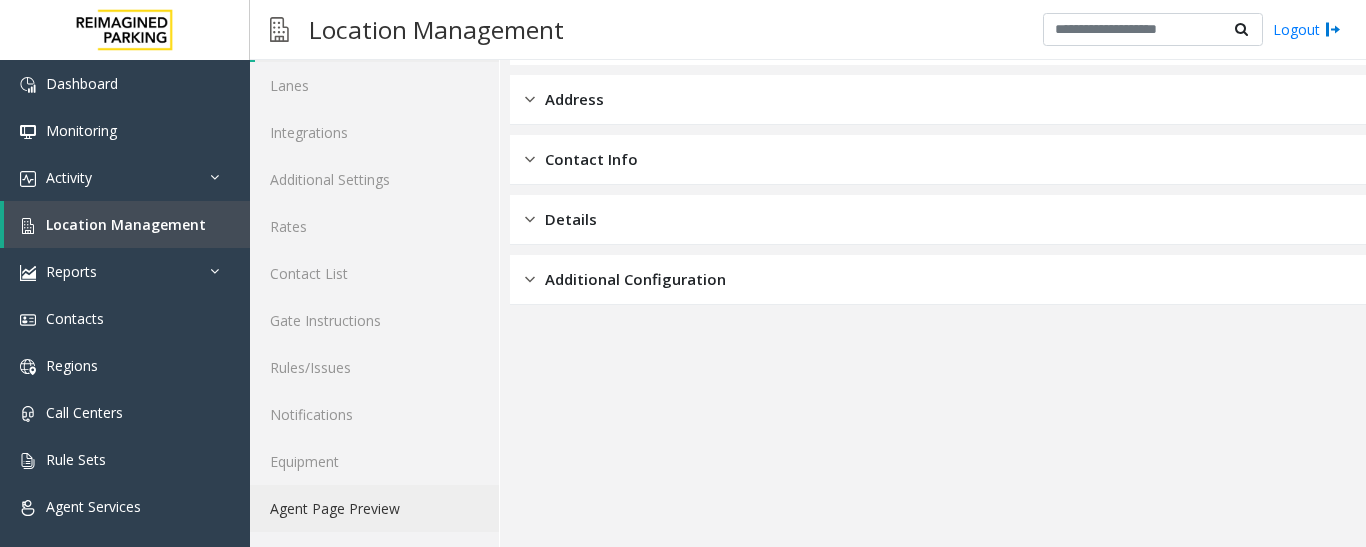 click on "Agent Page Preview" 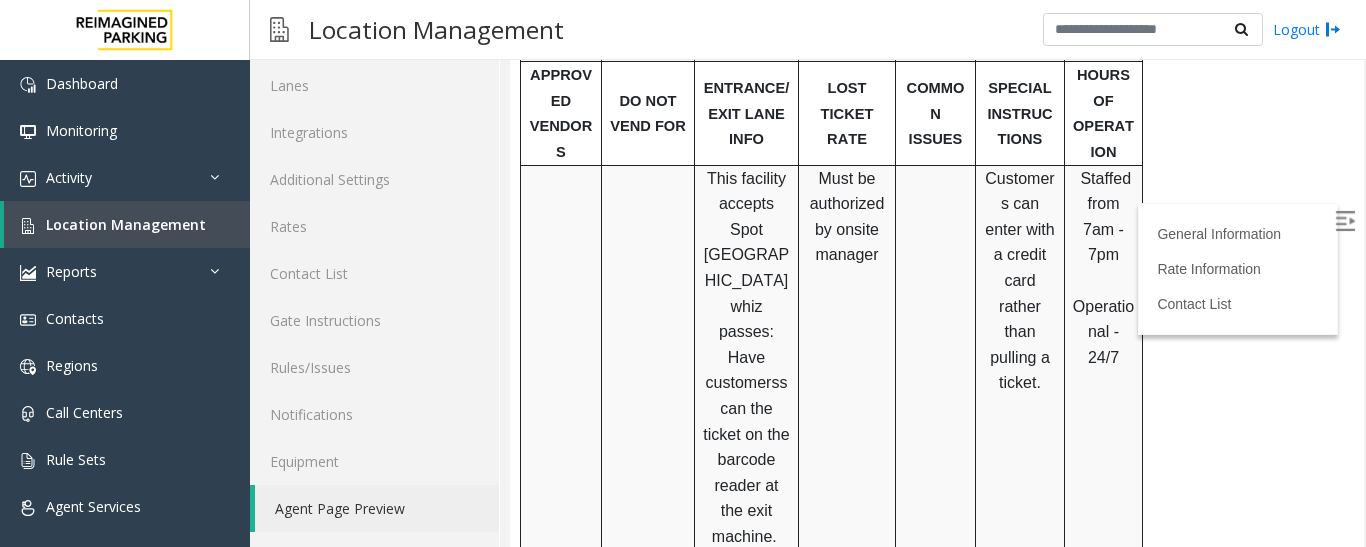 scroll, scrollTop: 2035, scrollLeft: 0, axis: vertical 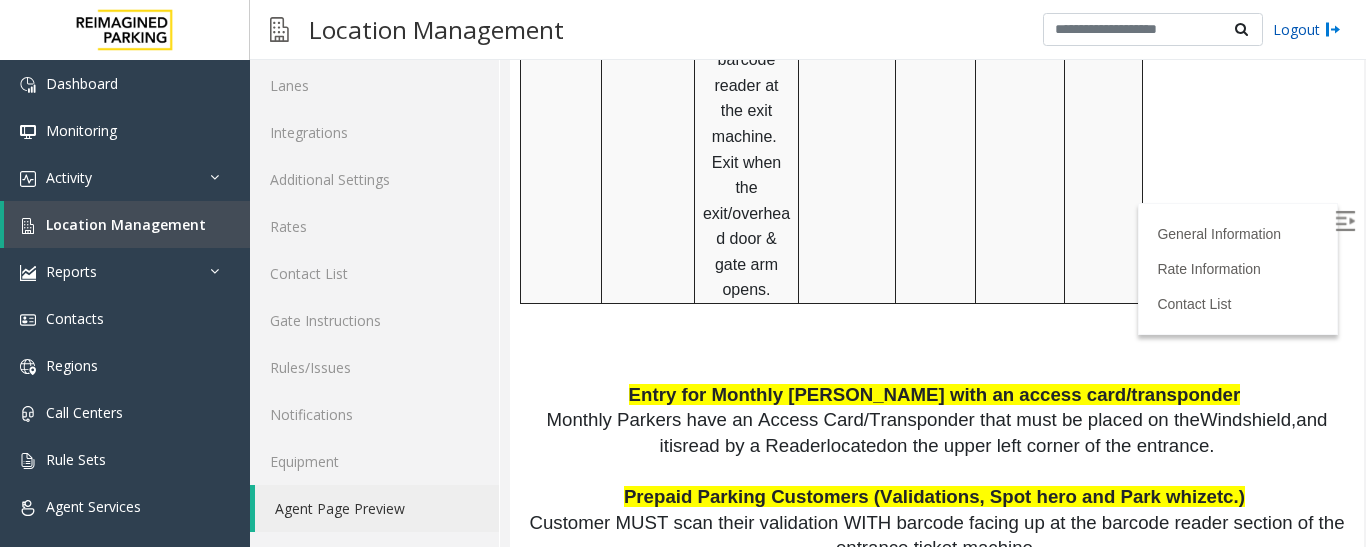 click on "Logout" at bounding box center (1307, 29) 